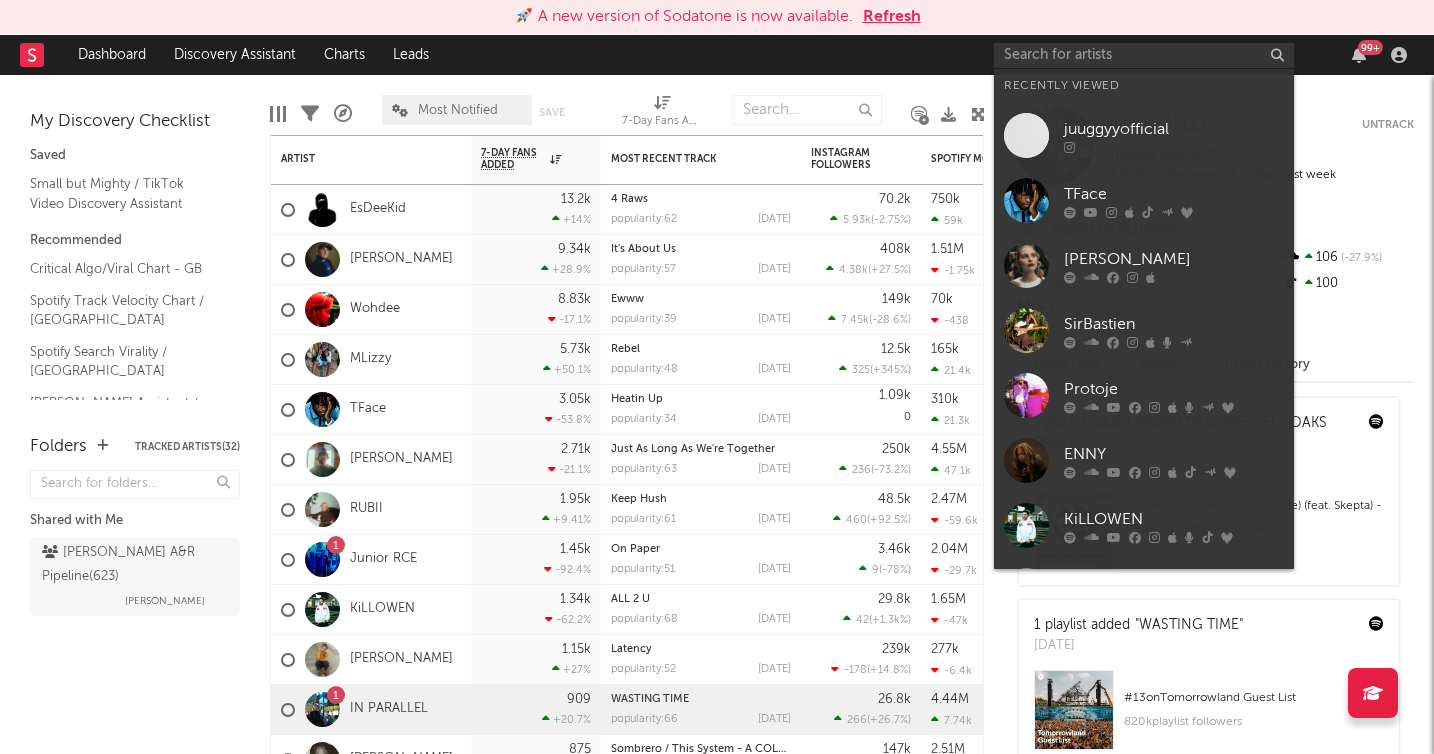 scroll, scrollTop: 0, scrollLeft: 0, axis: both 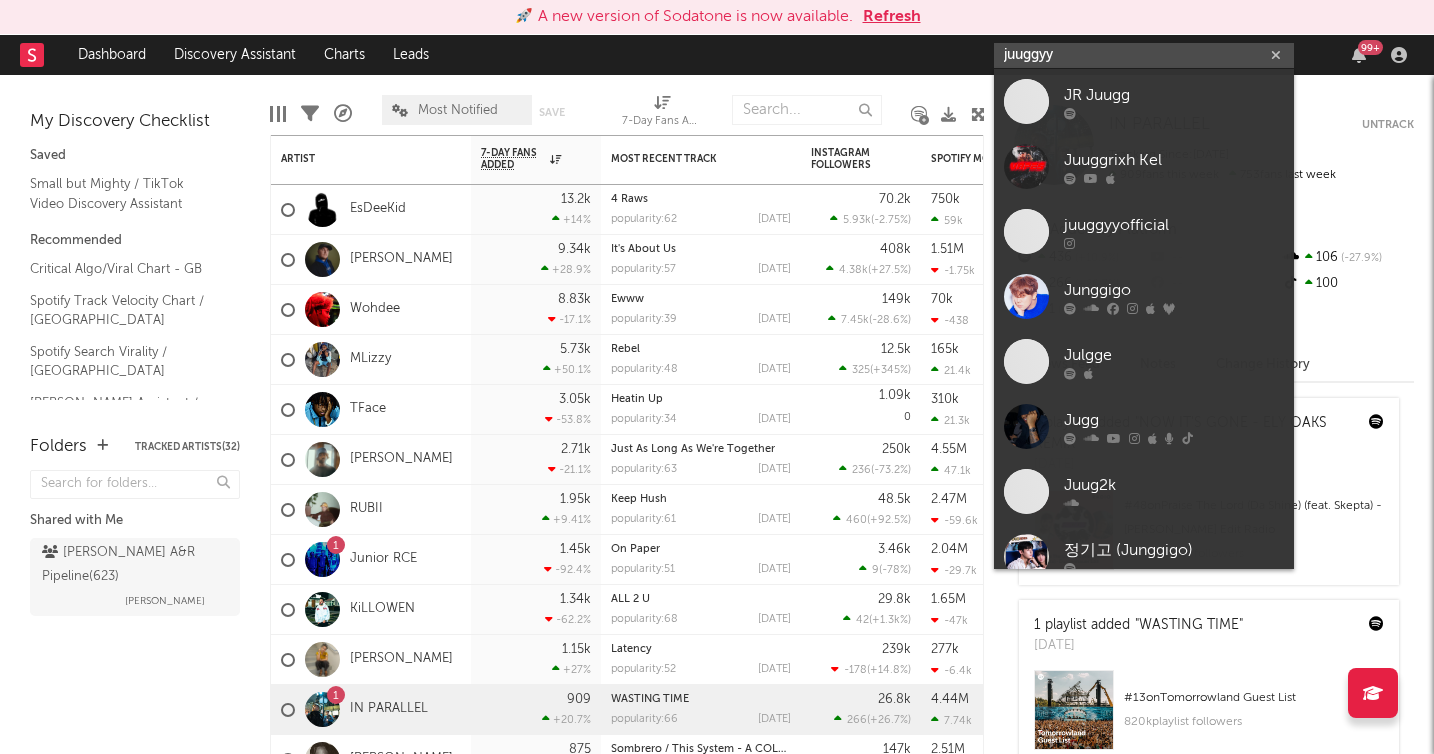 click on "juuggyy" at bounding box center [1144, 55] 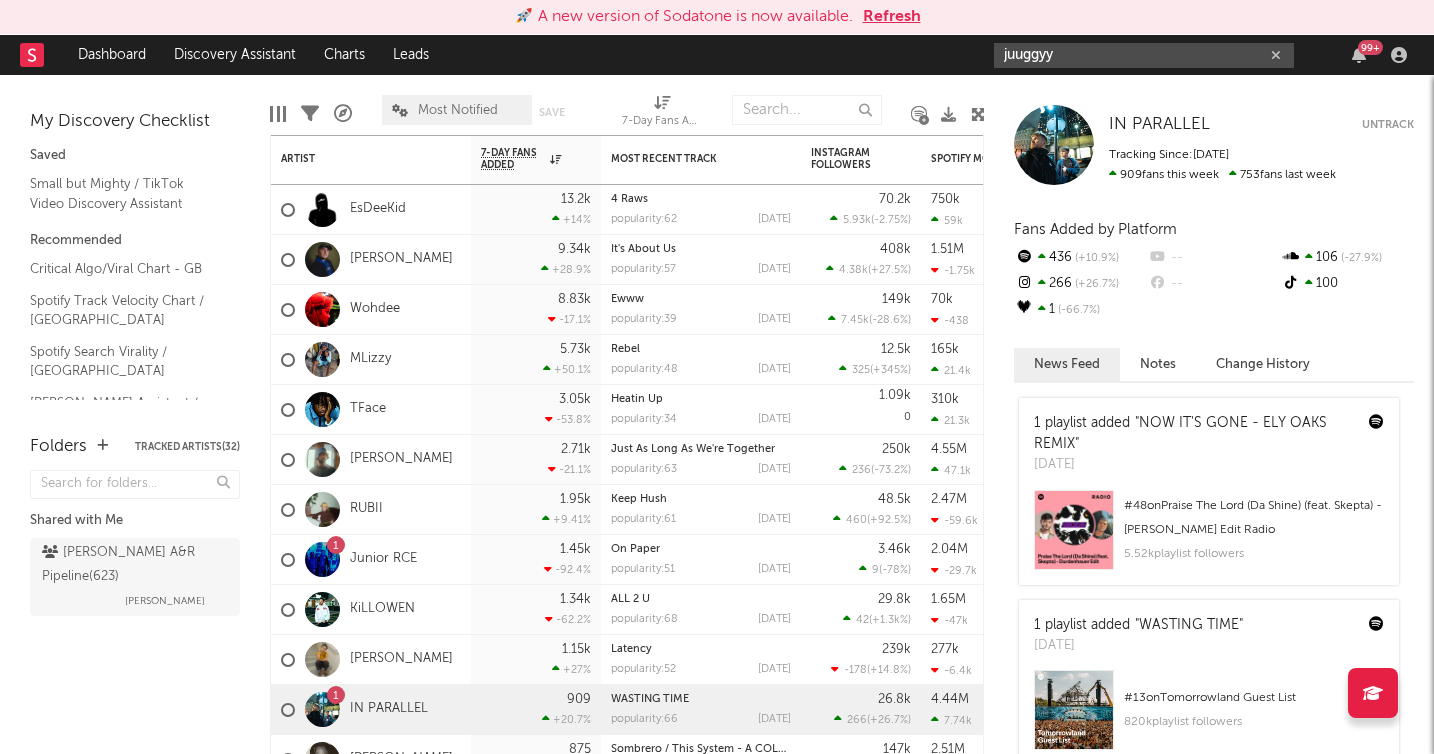 drag, startPoint x: 1148, startPoint y: 50, endPoint x: 982, endPoint y: 44, distance: 166.1084 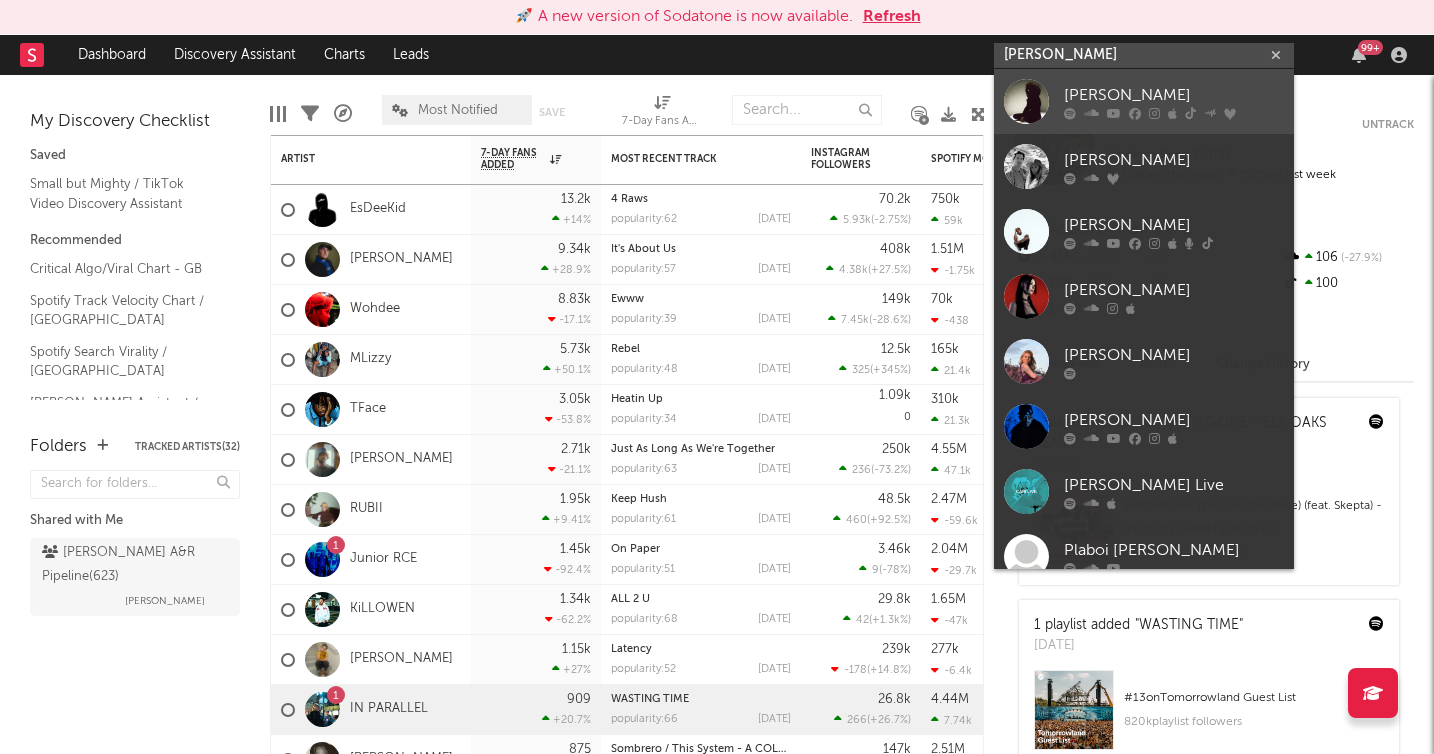 type on "cari" 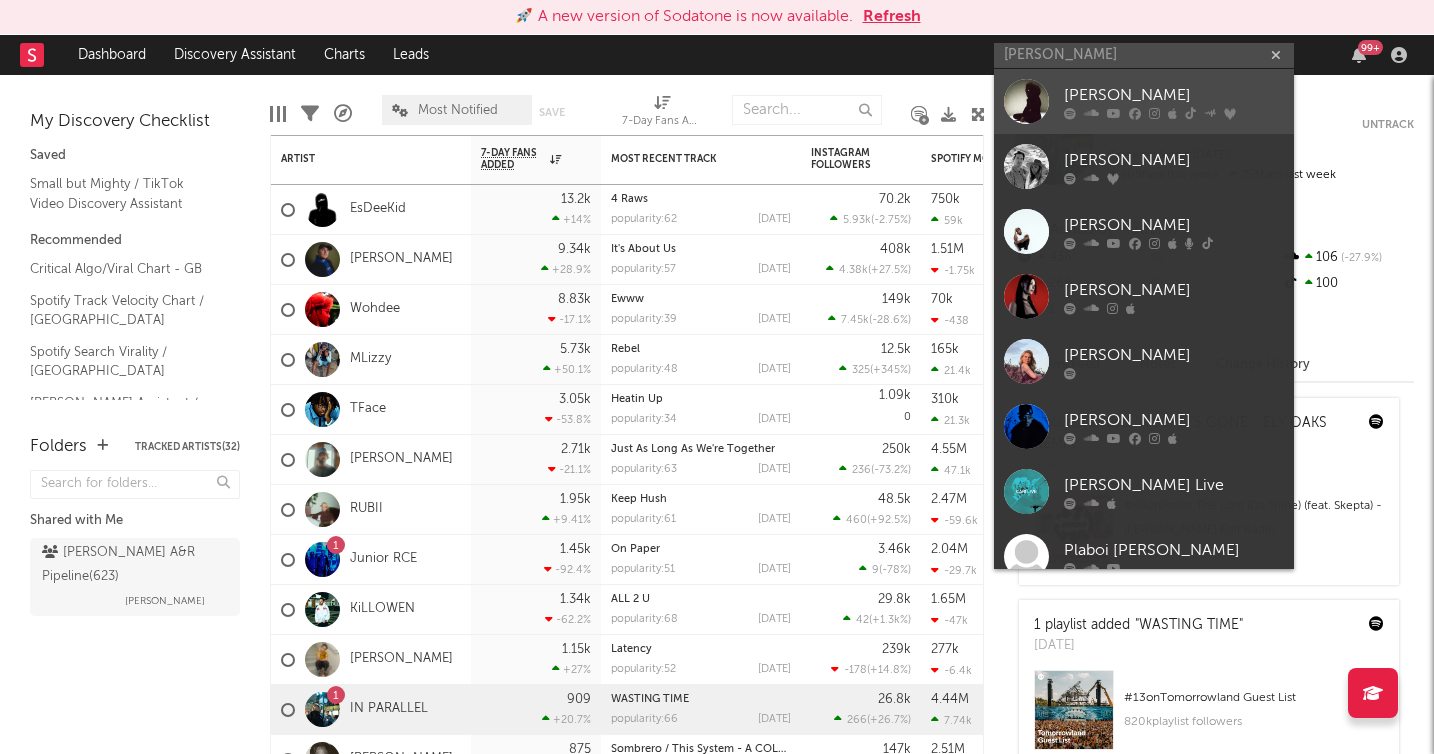 click on "[PERSON_NAME]" at bounding box center (1174, 95) 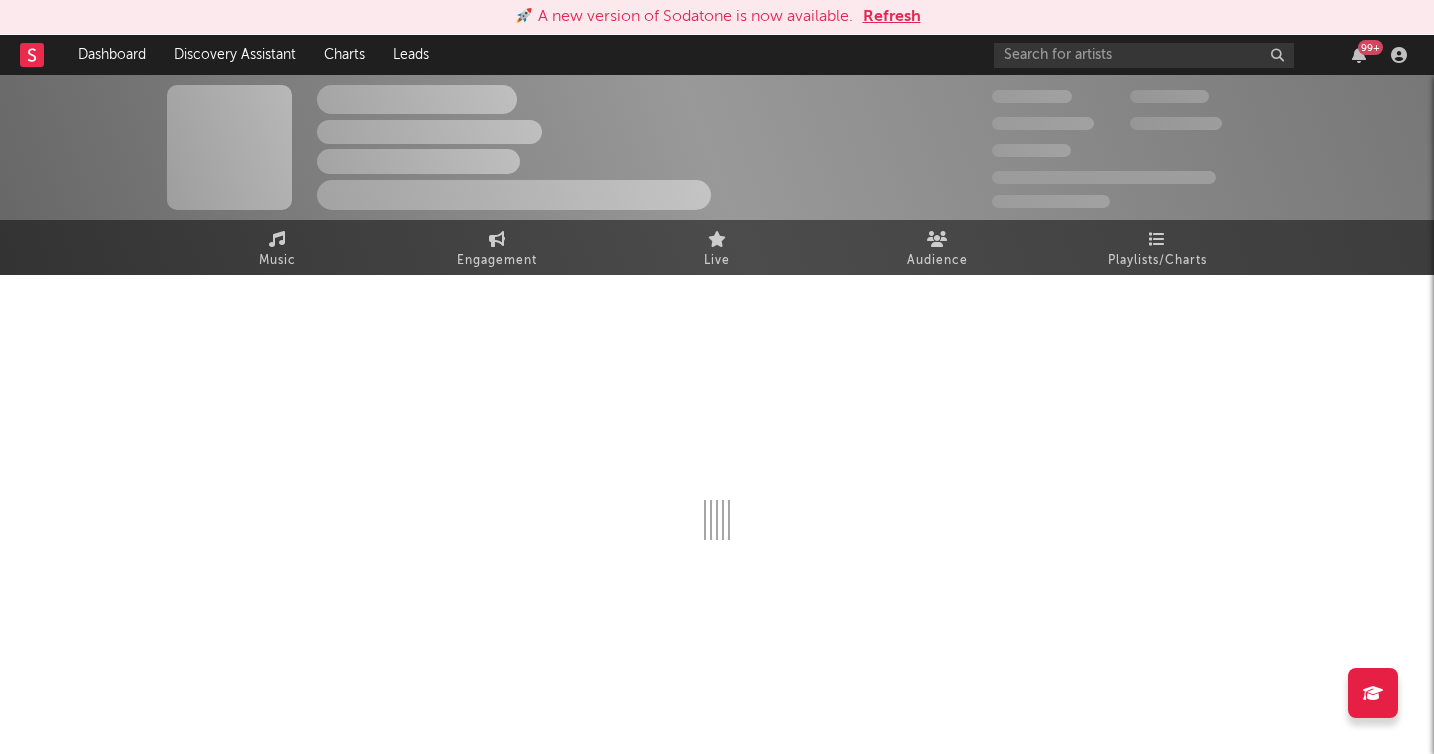 select on "6m" 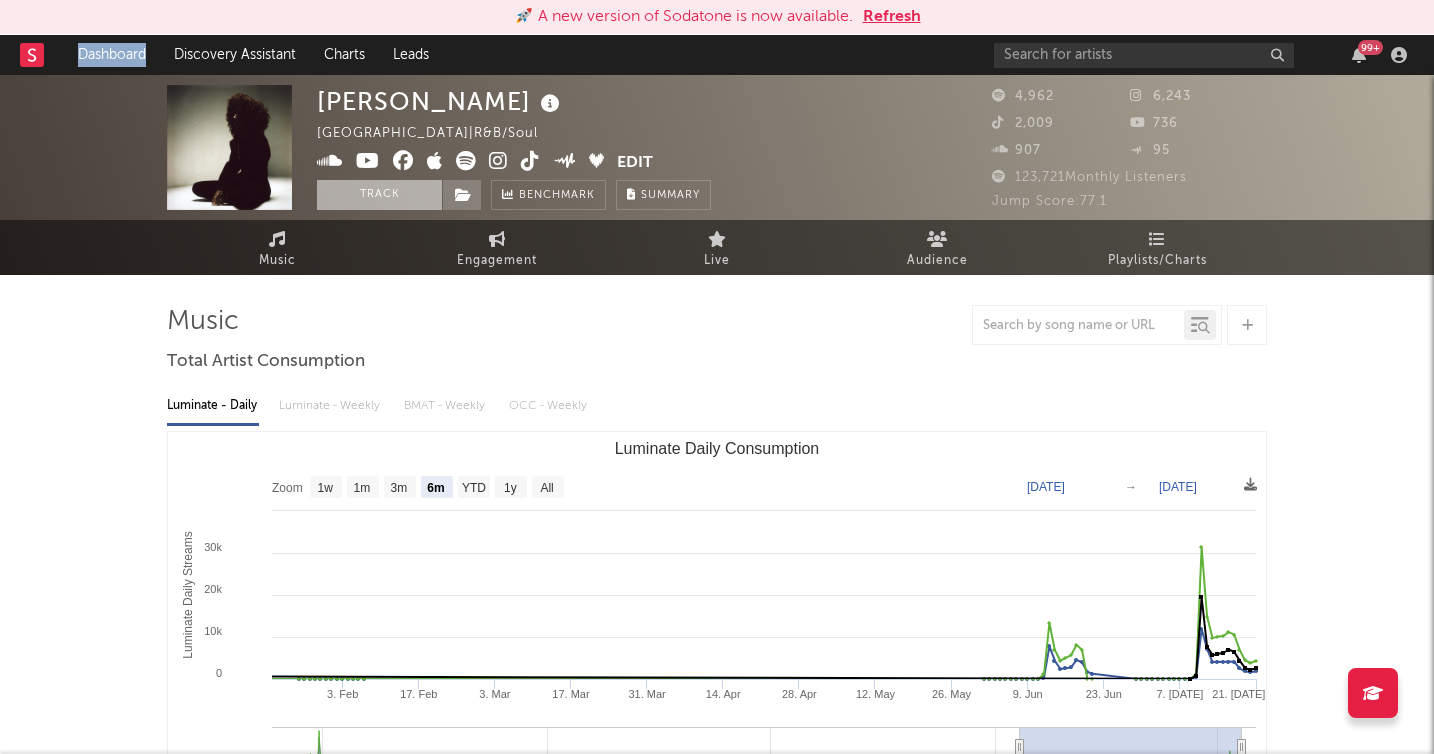 click on "Track" at bounding box center [379, 195] 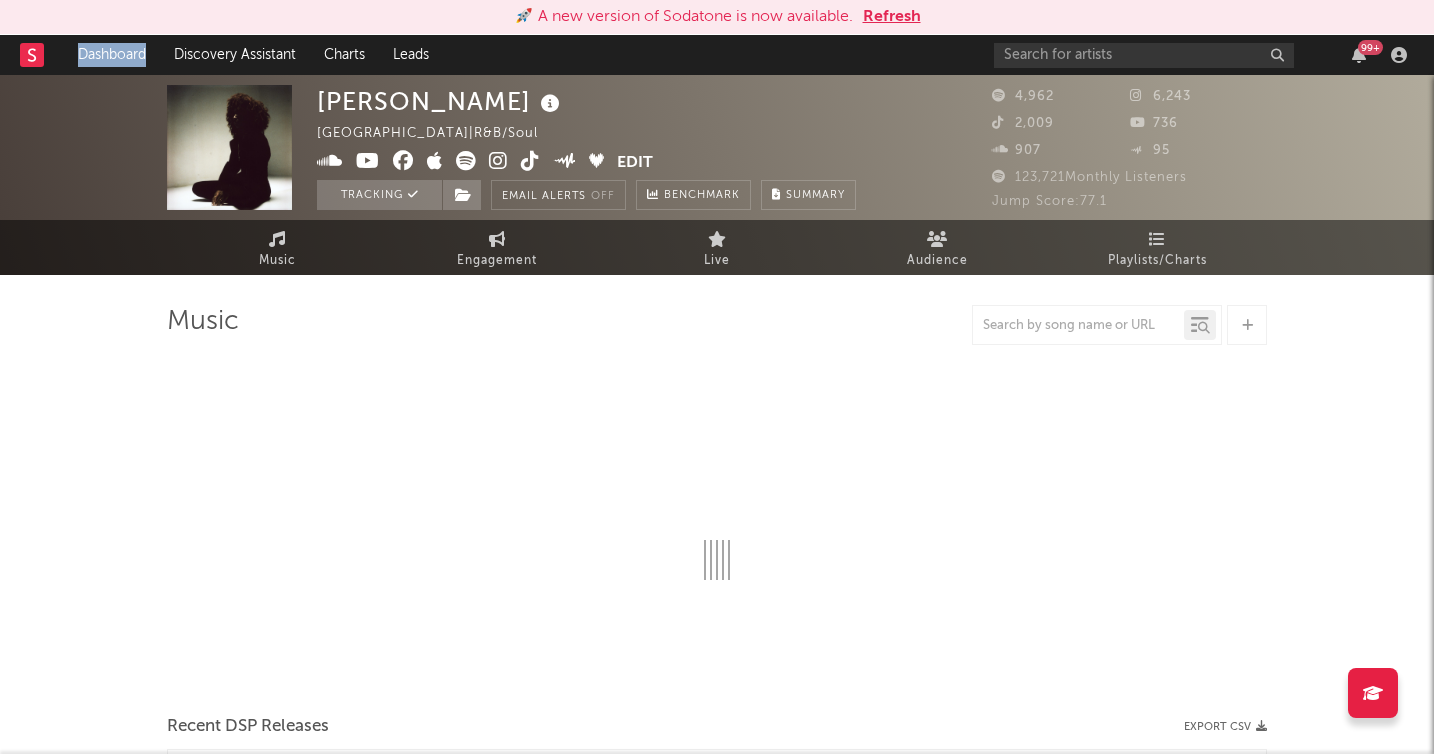 select on "6m" 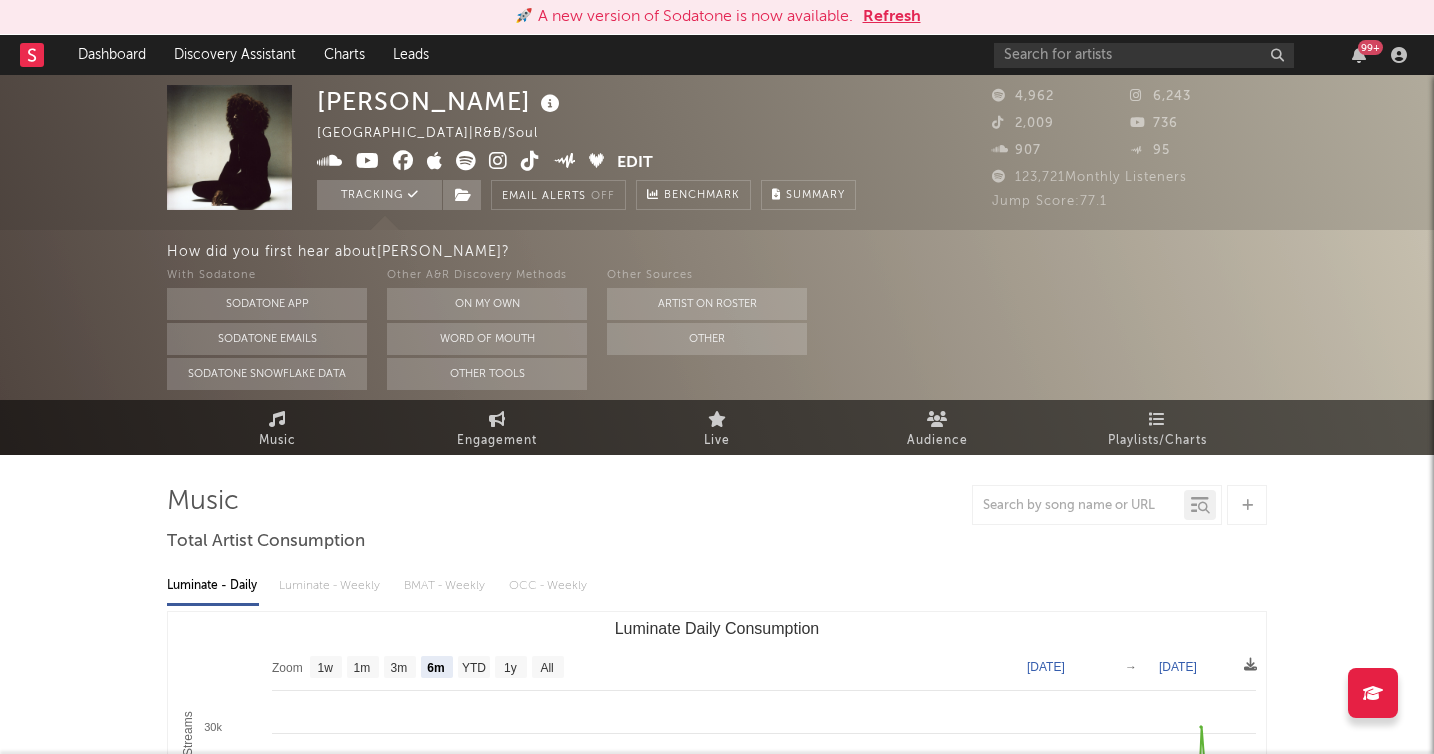 click on "CARI United Kingdom  |  R&B/Soul Edit Tracking Email Alerts  Off Benchmark Summary 4,962 6,243 2,009 736 907 95 123,721  Monthly Listeners Jump Score:  77.1 How did you first hear about  CARI ? With Sodatone Sodatone App Sodatone Emails Sodatone Snowflake Data Other A&R Discovery Methods On My Own Word Of Mouth Other Tools Other Sources Artist on Roster Other Music Engagement Live Audience Playlists/Charts Music Total Artist Consumption Luminate - Daily Luminate - Weekly BMAT - Weekly OCC - Weekly Zoom 1w 1m 3m 6m YTD 1y All 2025-01-21 2025-07-21 Created with Highcharts 10.3.3 Luminate Daily Streams Luminate Daily Consumption 3. Feb 17. Feb 3. Mar 17. Mar 31. Mar 14. Apr 28. Apr 12. May 26. May 9. Jun 23. Jun 7. Jul 21. Jul Jul '23 Jan '24 Jul '24 Jan '25 Jul '25 0 10k 20k 30k 40k Zoom 1w 1m 3m 6m YTD 1y All Jan 21, 2025 → Jul 21, 2025 US Streaming On-Demand Audio Global Streaming On-Demand Audio Ex-US Streaming On-Demand Audio Recent DSP Releases Export CSV  Last Day Spotify Plays Copyright Released   ( 9" at bounding box center (717, 1600) 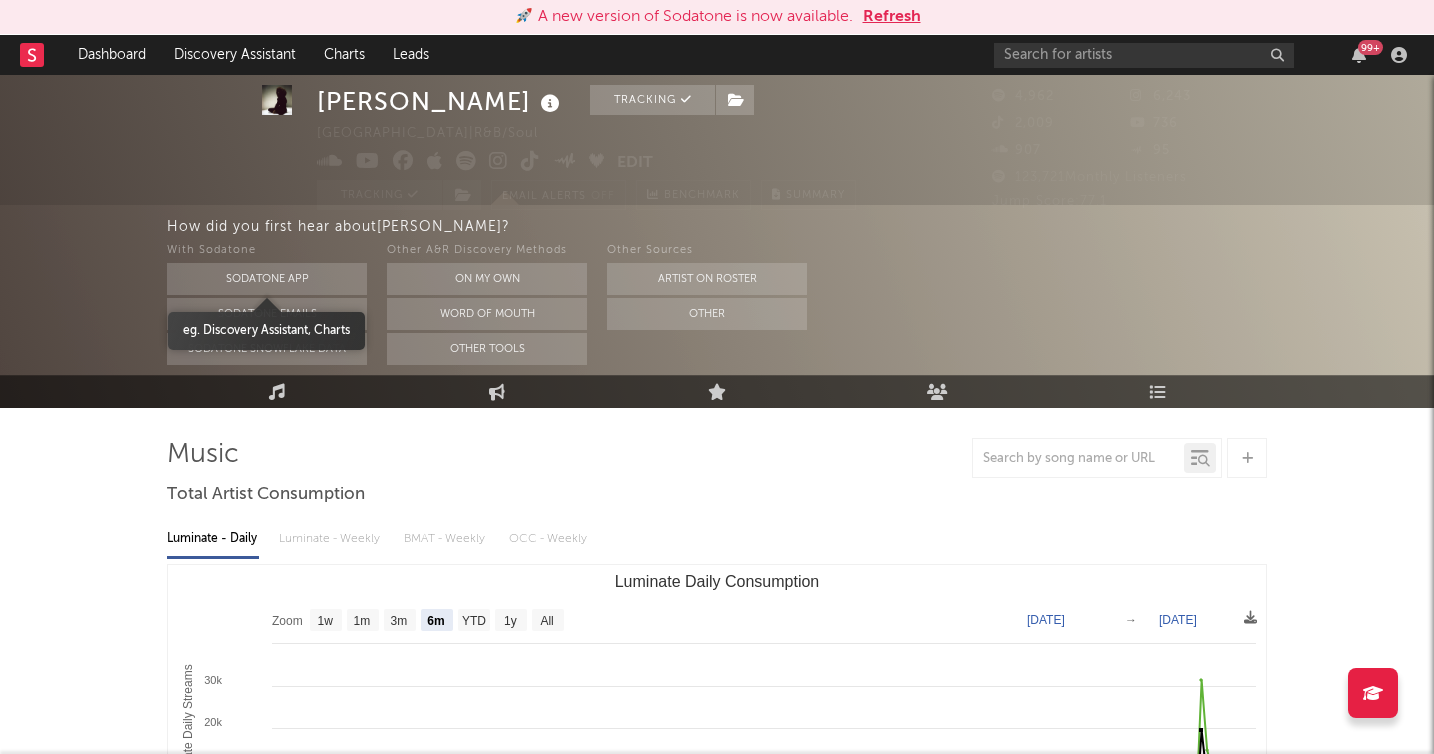 scroll, scrollTop: 0, scrollLeft: 0, axis: both 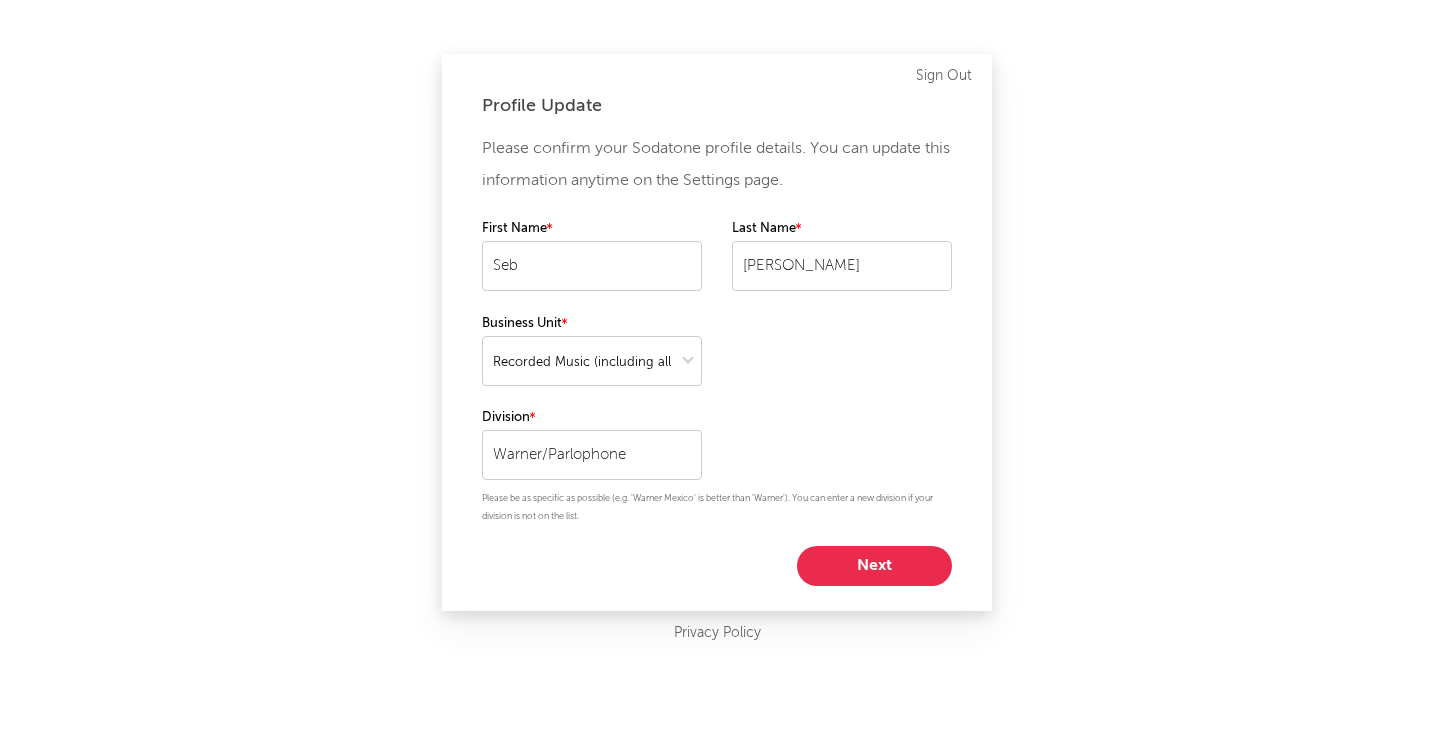 select on "recorded_music" 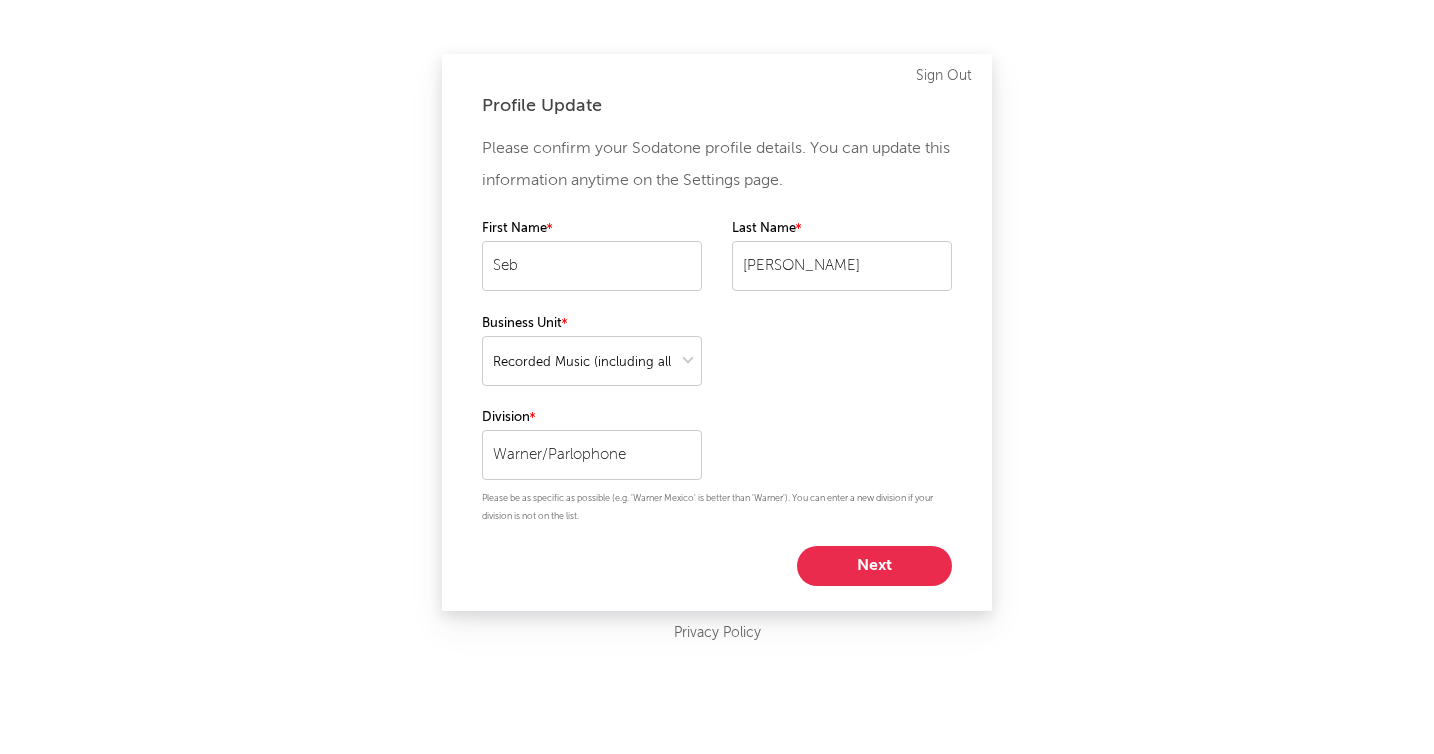 scroll, scrollTop: 0, scrollLeft: 0, axis: both 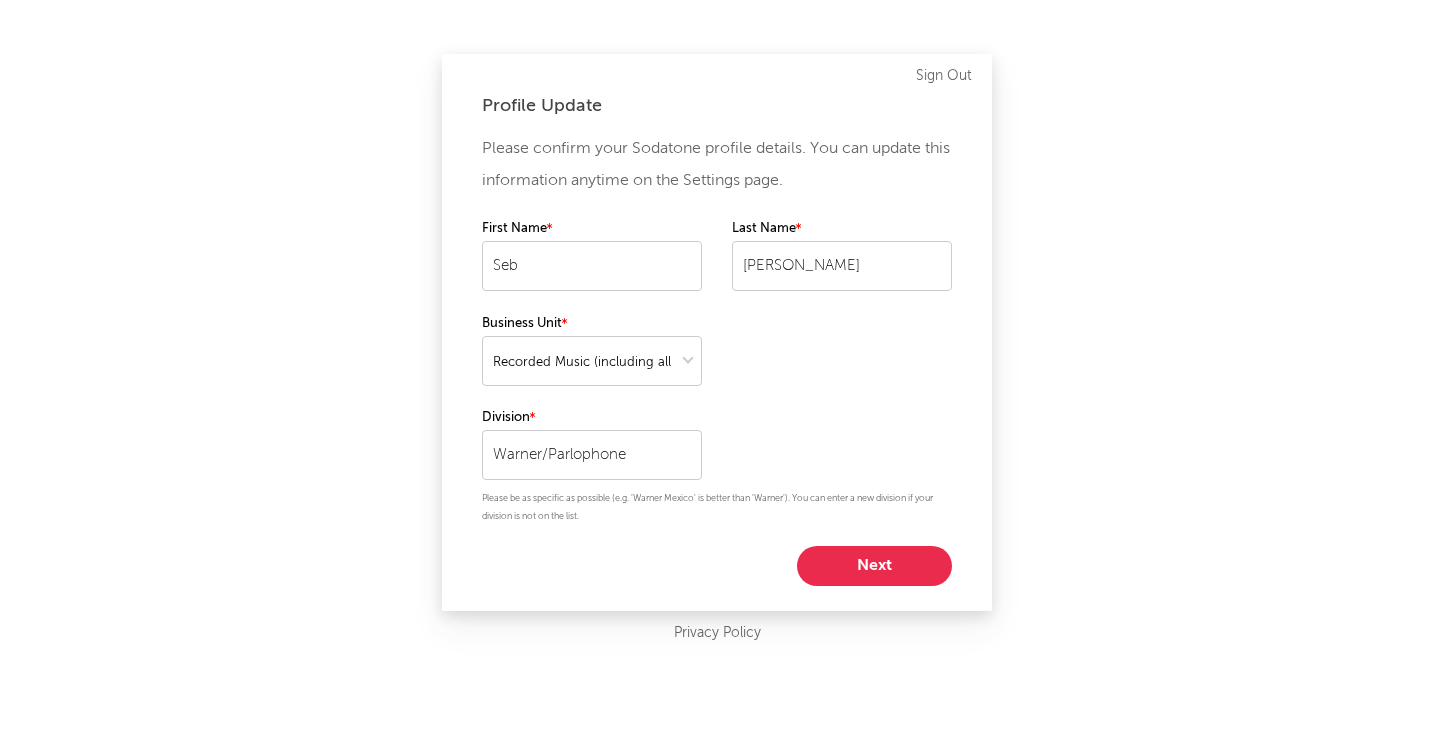click on "Next" at bounding box center [874, 566] 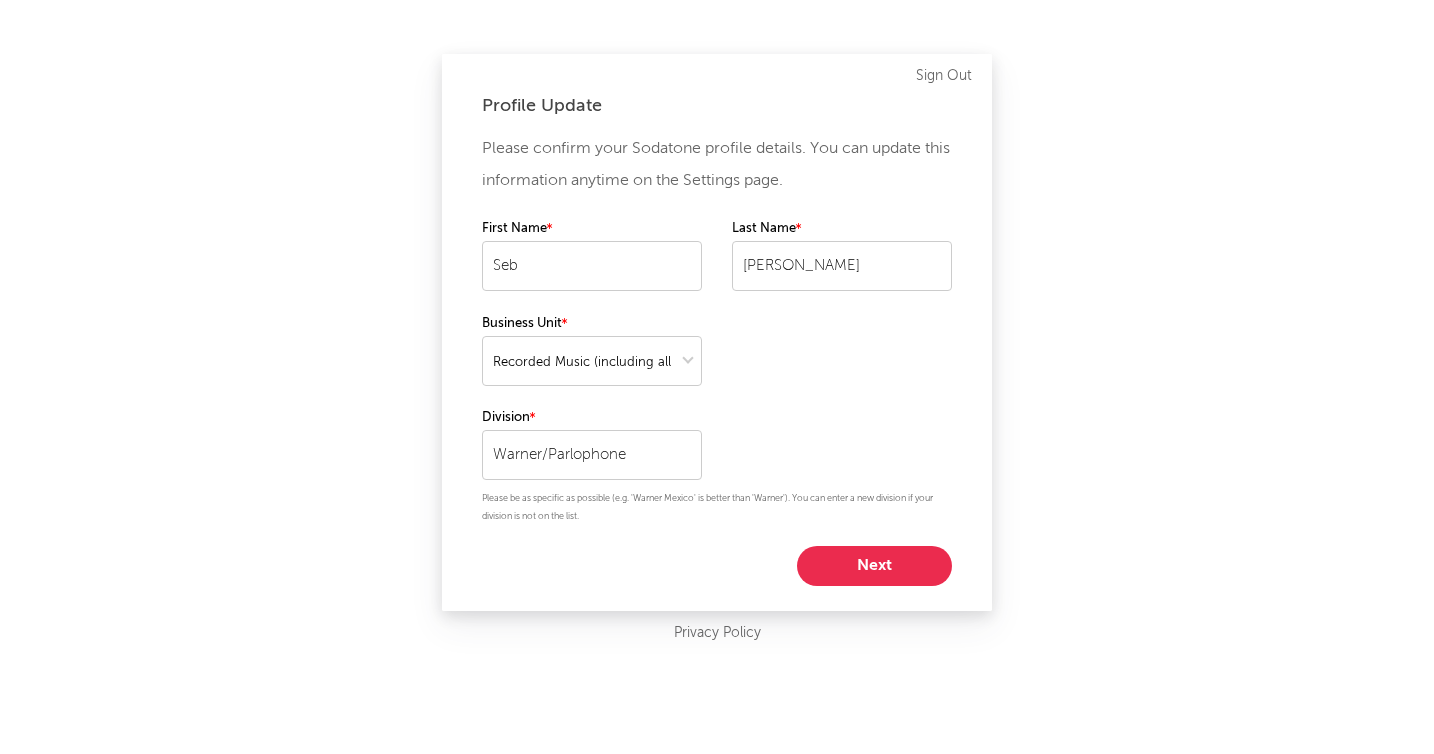 select on "other" 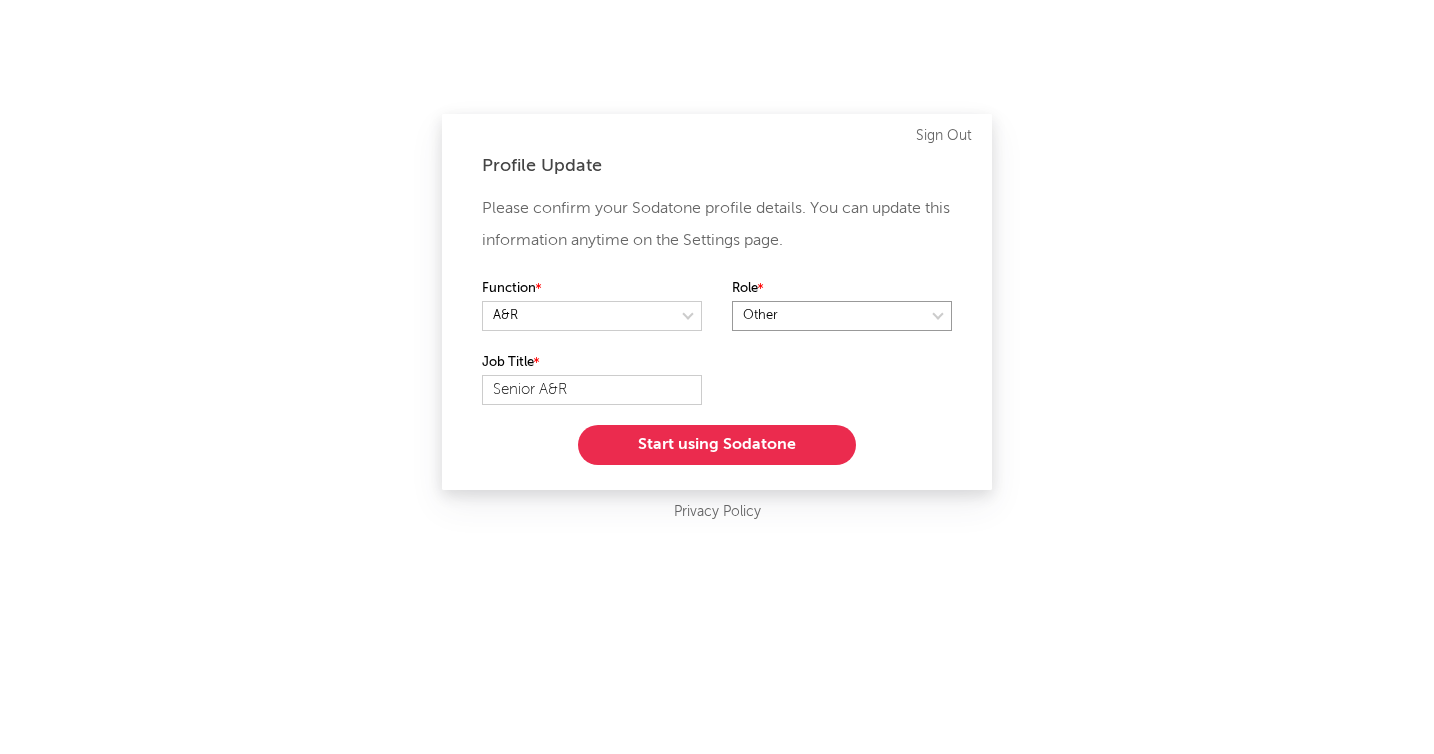 click at bounding box center [842, 316] 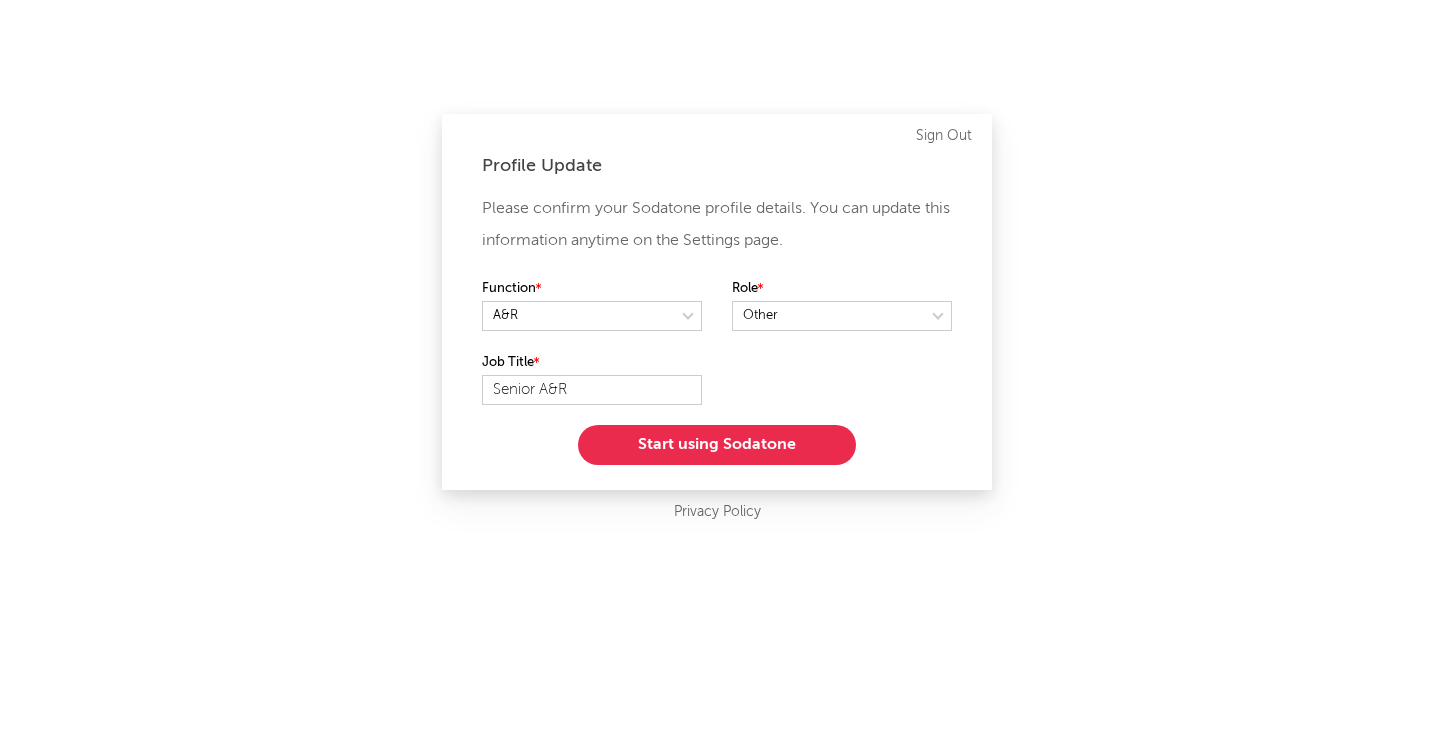 click on "Start using Sodatone" at bounding box center (717, 445) 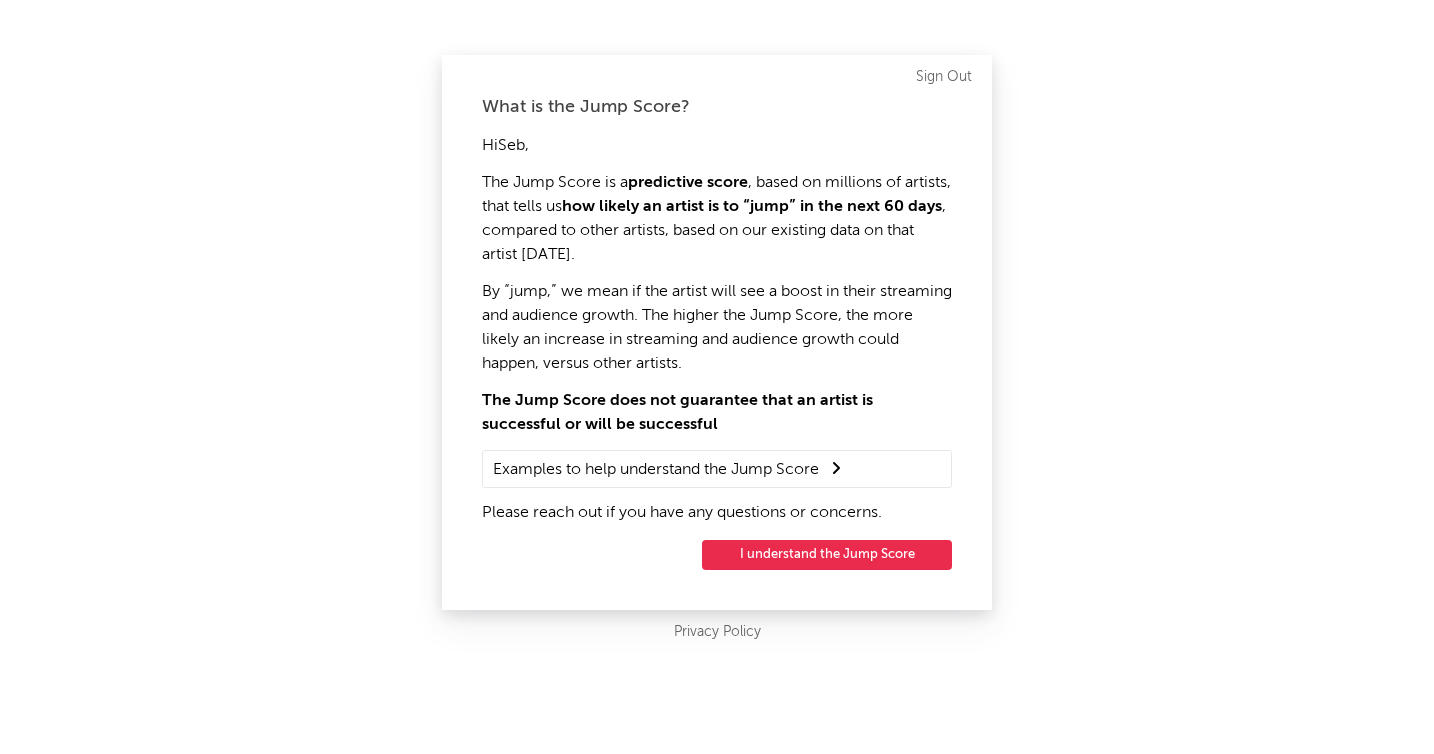 click on "I understand the Jump Score" at bounding box center [827, 555] 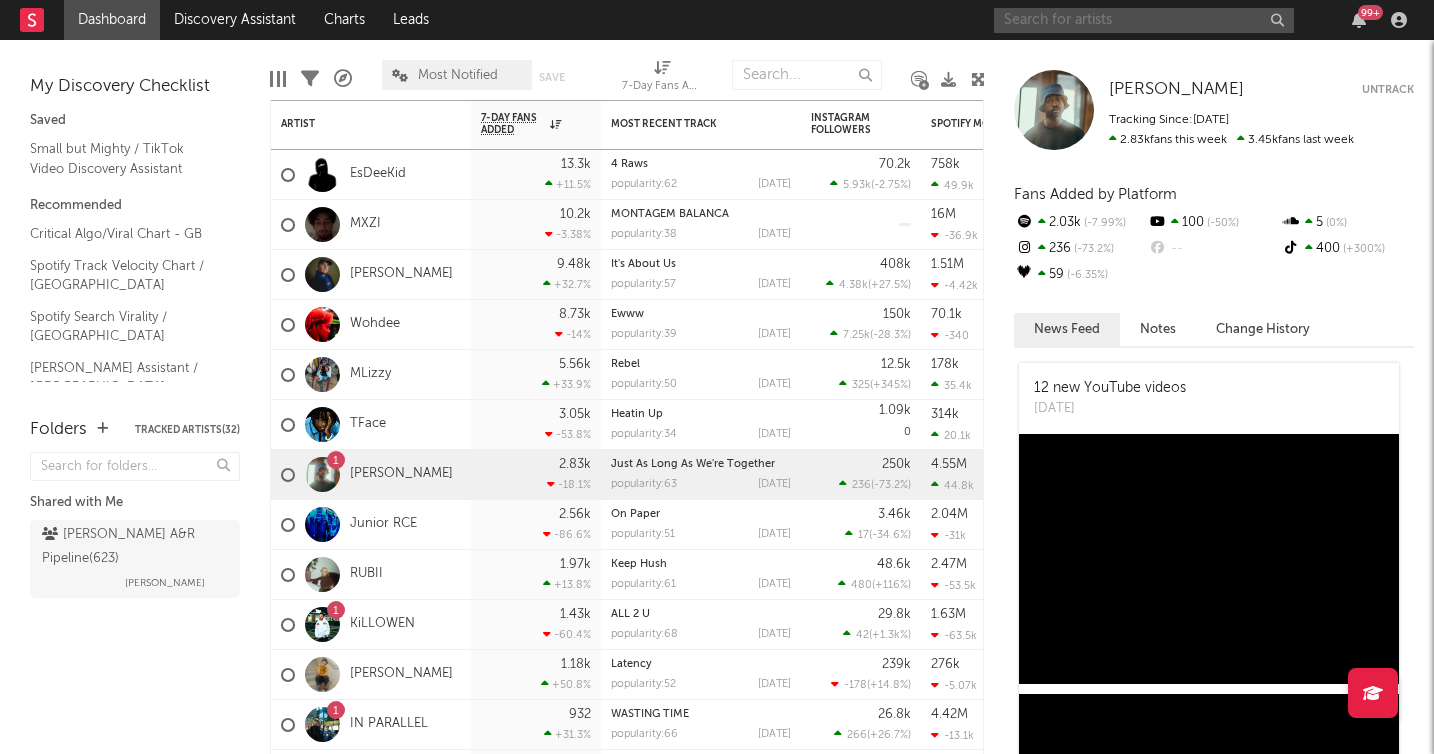 click at bounding box center [1144, 20] 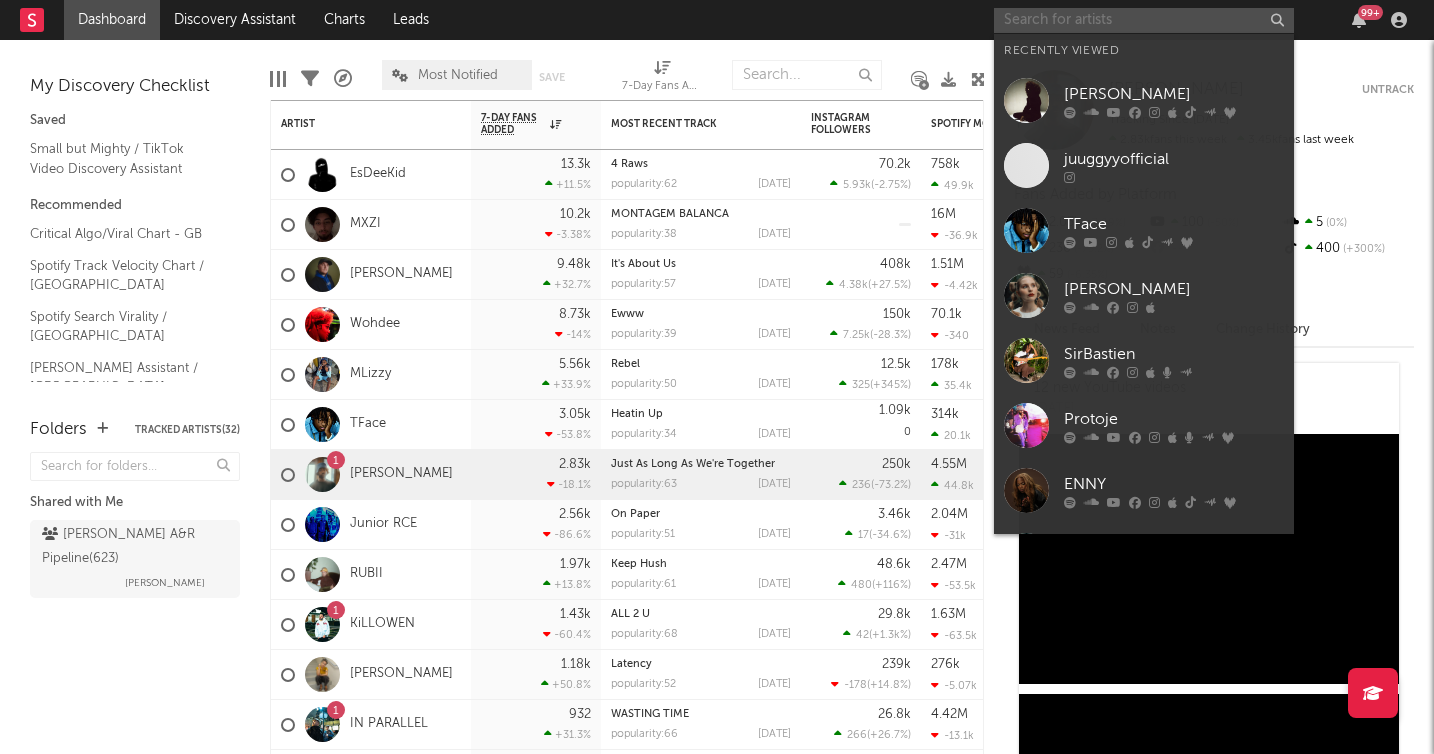 paste on "[URL][DOMAIN_NAME]" 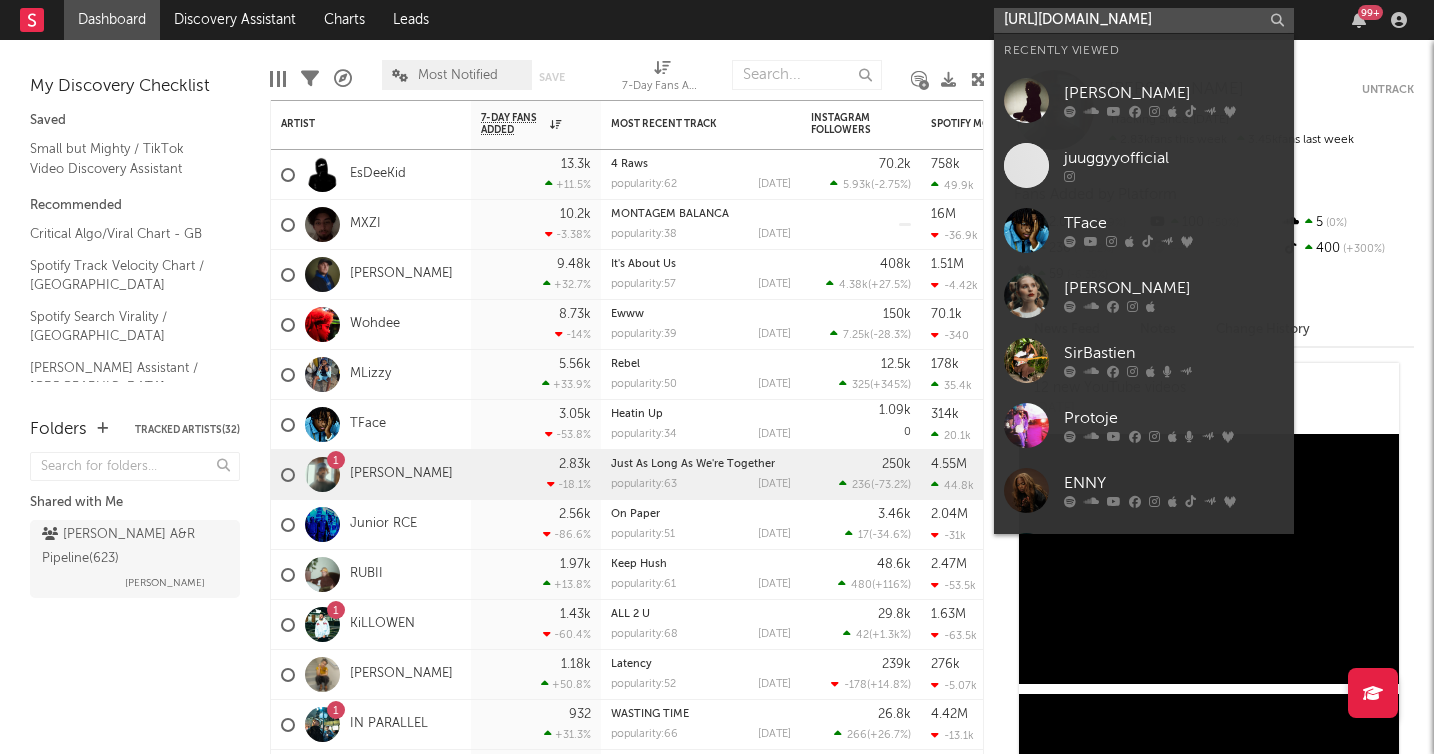scroll, scrollTop: 0, scrollLeft: 333, axis: horizontal 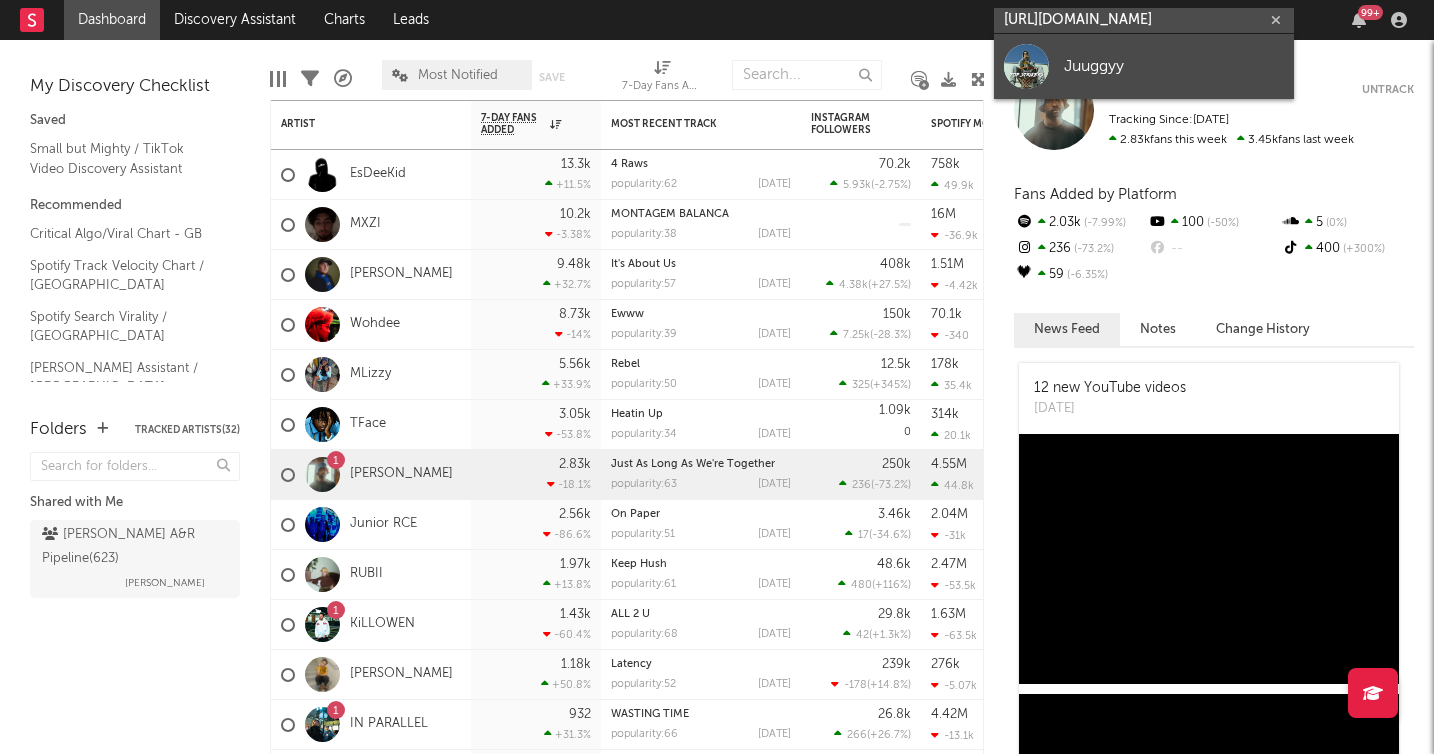 type on "[URL][DOMAIN_NAME]" 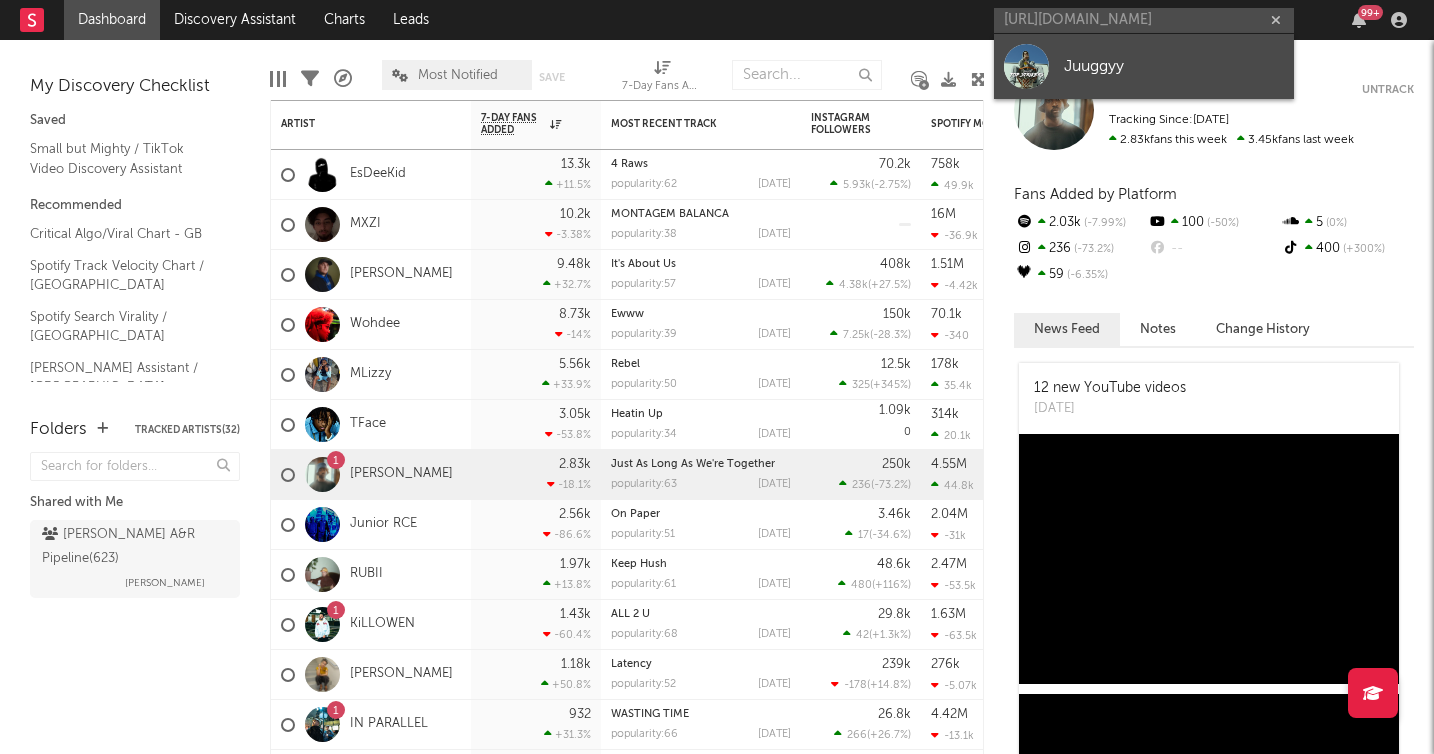 scroll, scrollTop: 0, scrollLeft: 0, axis: both 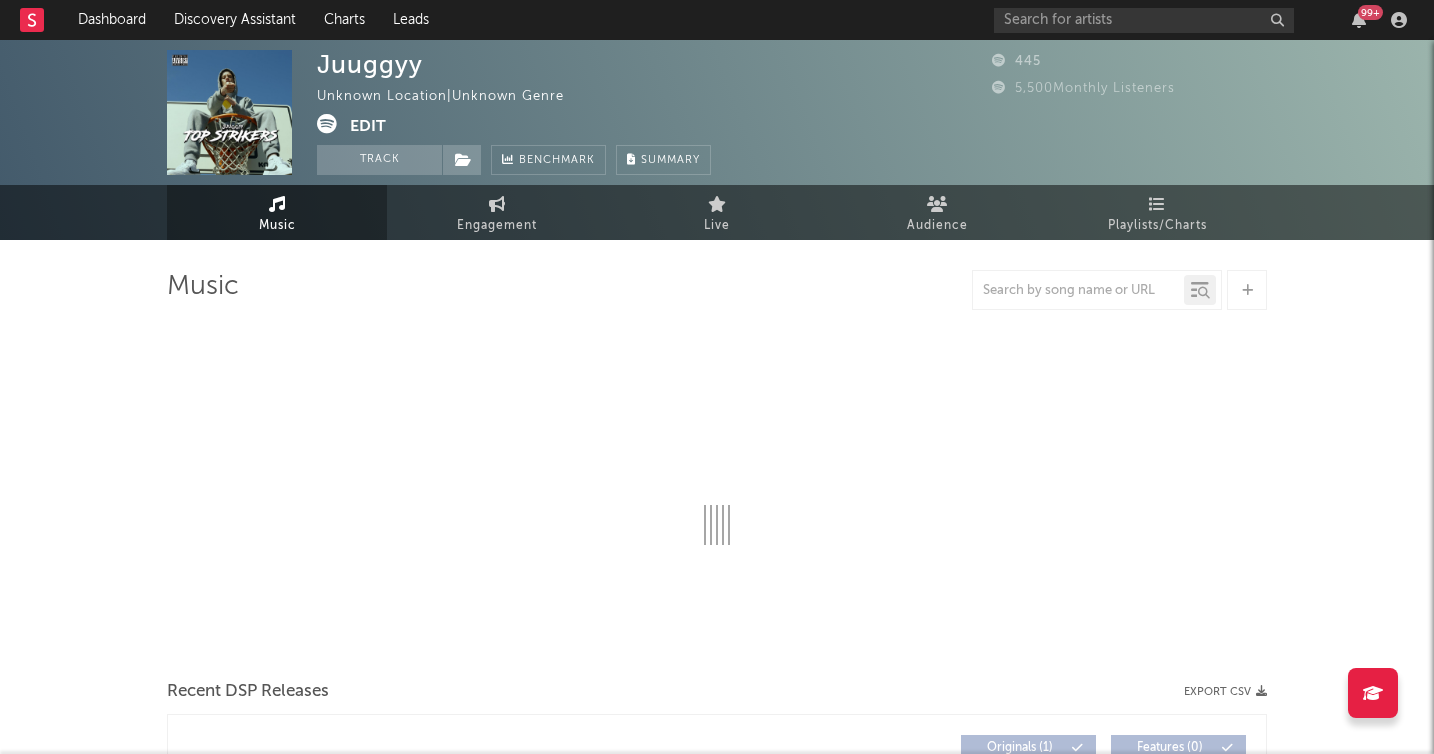 select on "1w" 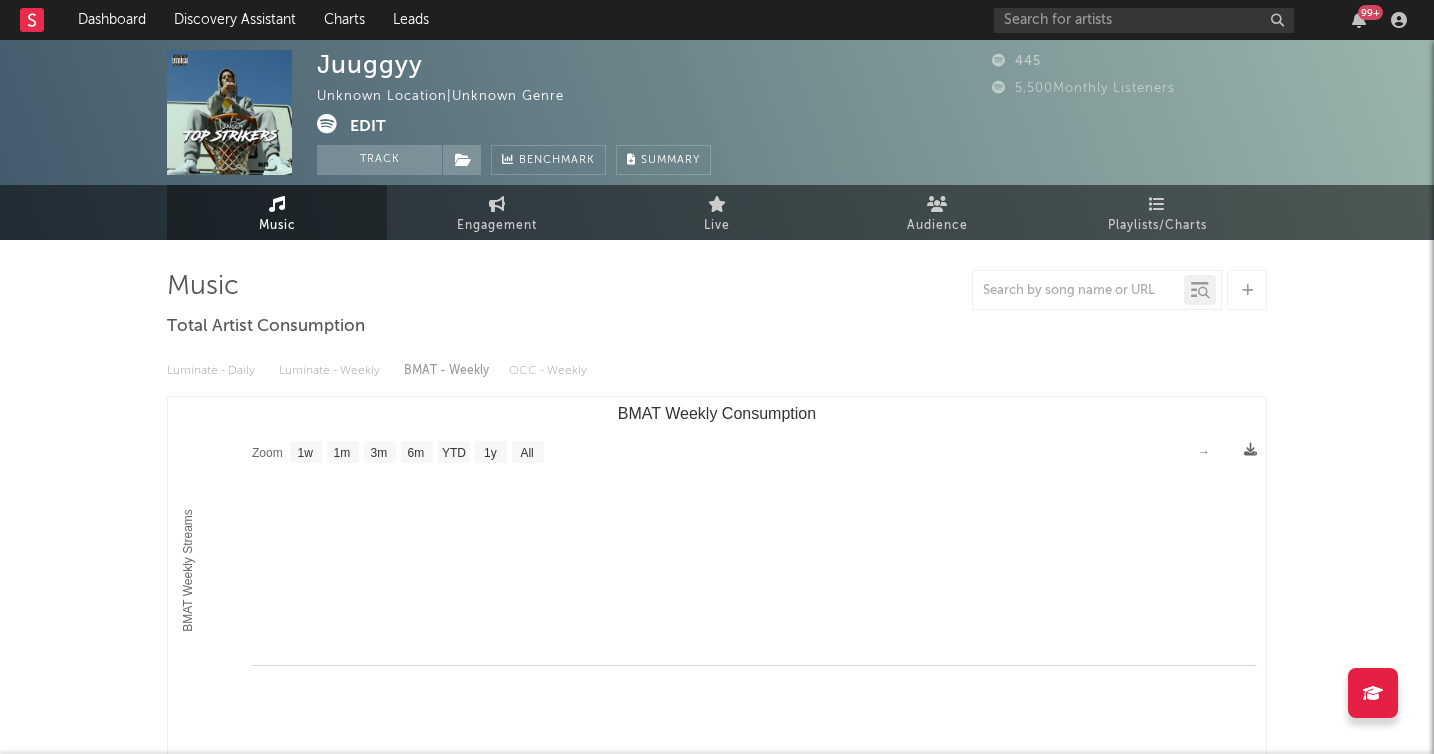 click on "Juuggyy Unknown Location  |  Unknown Genre Edit Track Benchmark Summary 445 5,500  Monthly Listeners Music Engagement Live Audience Playlists/Charts Music Total Artist Consumption Luminate - Daily Luminate - Weekly BMAT - Weekly OCC - Weekly Zoom 1w 1m 3m 6m YTD 1y All Created with Highcharts 10.3.3 BMAT Weekly Streams BMAT Weekly Consumption Zoom 1w 1m 3m 6m YTD 1y All → Recent DSP Releases Export CSV  Last Day Spotify Plays Copyright 7 Day Spotify Plays Last Day Spotify Plays ATD Spotify Plays Spotify Popularity Released Global ATD Audio Streams Global Rolling 7D Audio Streams Estimated % Playlist Streams Last Day Spotify Popularity Streams / 7d Growth Originals   ( 1 ) Features   ( 0 ) Name Copyright Label Album Names Composer Names 7 Day Spotify Plays Last Day Spotify Plays ATD Spotify Plays Spotify Popularity Total US Streams Total US SES Total UK Streams Total UK Audio Streams UK Weekly Streams UK Weekly Audio Streams Released US ATD Audio Streams US Rolling 7D Audio Streams US Rolling WoW % Chg N/A" at bounding box center (717, 632) 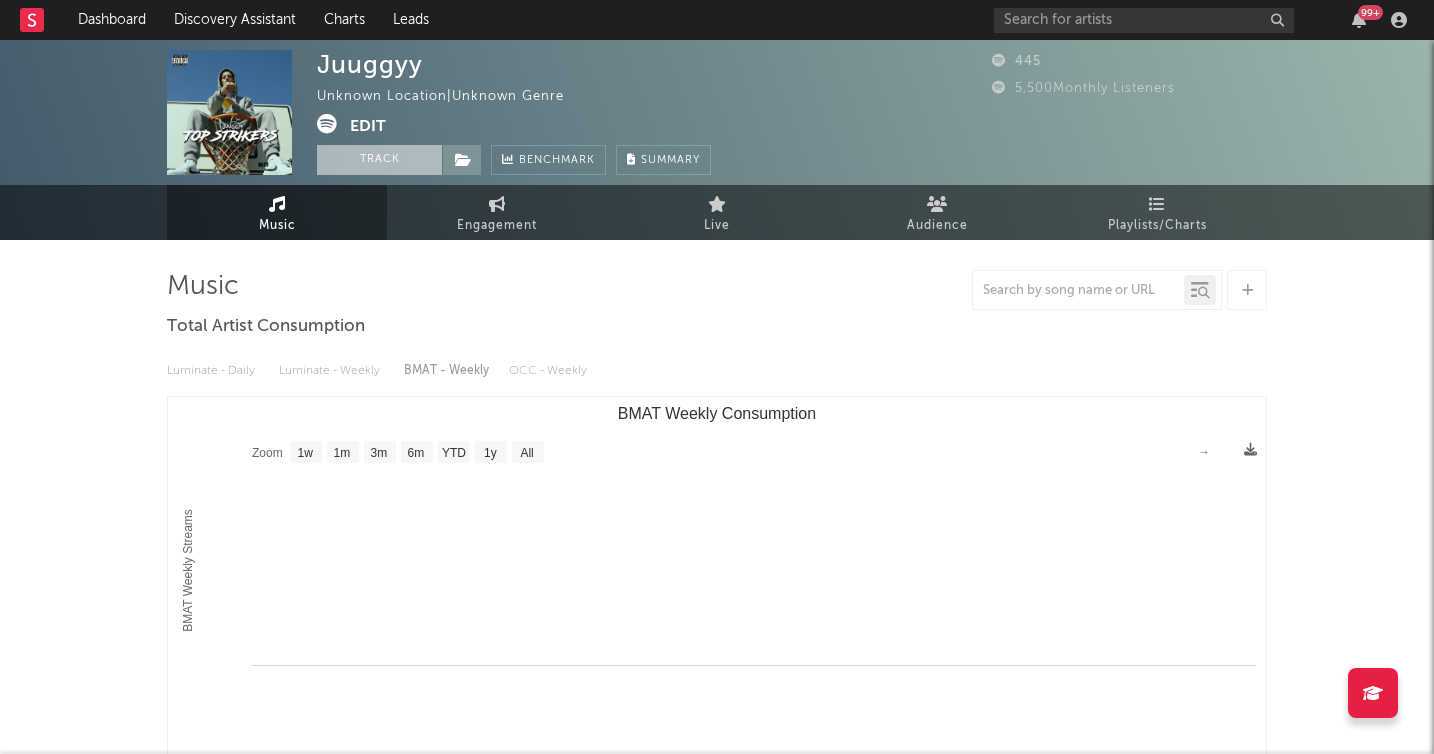 click on "Track" at bounding box center [379, 160] 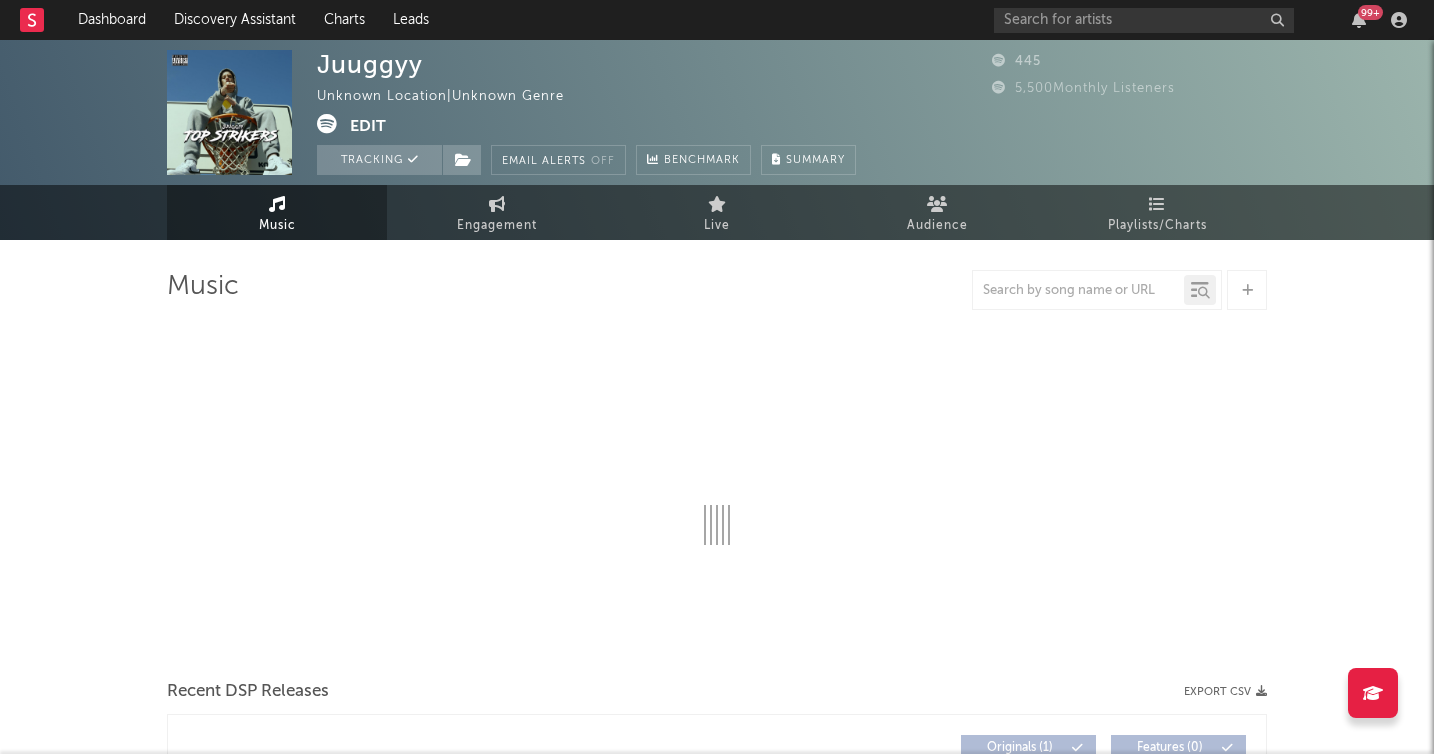 select on "1w" 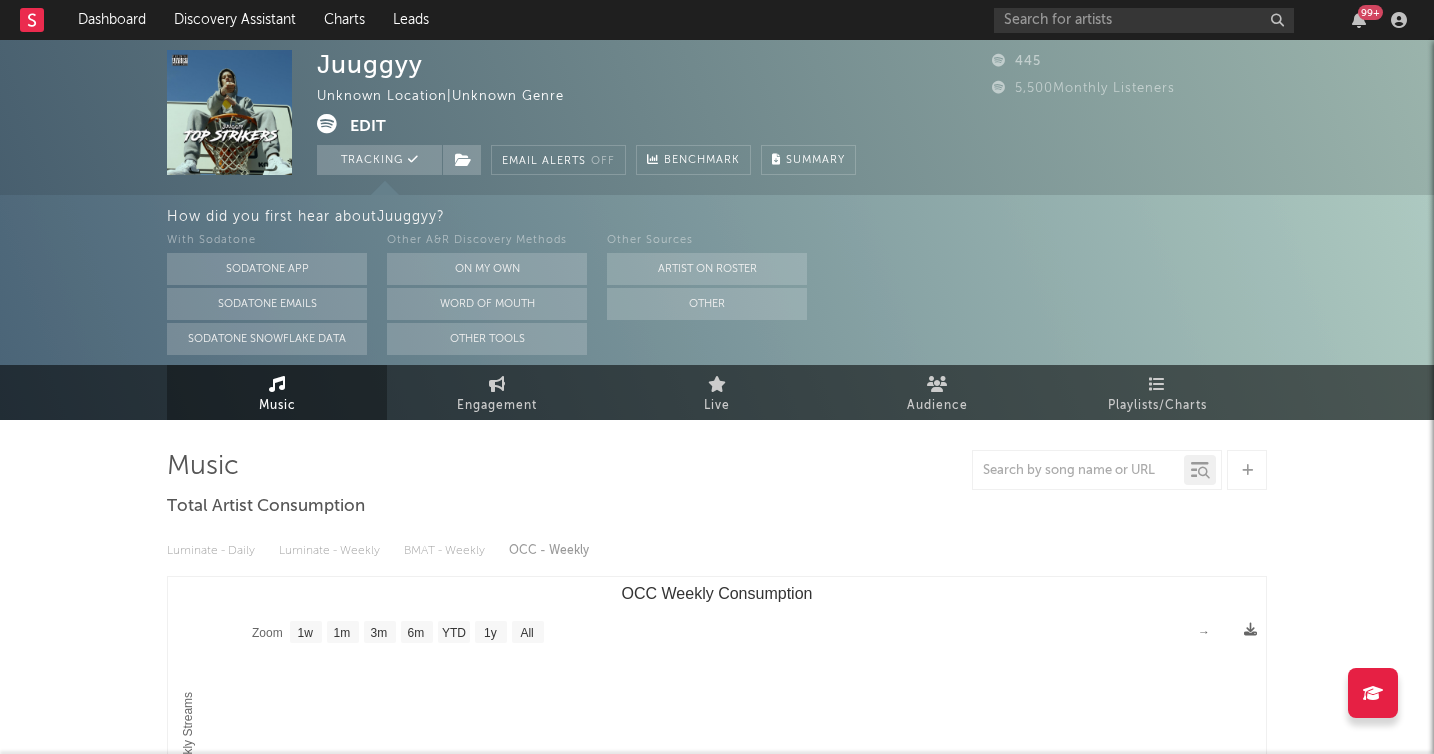 click on "Juuggyy Unknown Location  |  Unknown Genre Edit Tracking Email Alerts  Off Benchmark Summary 445 5,500  Monthly Listeners How did you first hear about  Juuggyy ? With Sodatone Sodatone App Sodatone Emails Sodatone Snowflake Data Other A&R Discovery Methods On My Own Word Of Mouth Other Tools Other Sources Artist on Roster Other Music Engagement Live Audience Playlists/Charts Music Total Artist Consumption Luminate - Daily Luminate - Weekly BMAT - Weekly OCC - Weekly Zoom 1w 1m 3m 6m YTD 1y All Created with Highcharts 10.3.3 OCC Weekly Streams OCC Weekly Consumption Zoom 1w 1m 3m 6m YTD 1y All → Recent DSP Releases Export CSV  Last Day Spotify Plays Copyright 7 Day Spotify Plays Last Day Spotify Plays ATD Spotify Plays Spotify Popularity Released Global ATD Audio Streams Global Rolling 7D Audio Streams Estimated % Playlist Streams Last Day Spotify Popularity Streams / 7d Growth Originals   ( 1 ) Features   ( 0 ) Name Copyright Label Album Names Composer Names 7 Day Spotify Plays Last Day Spotify Plays Name" at bounding box center (717, 722) 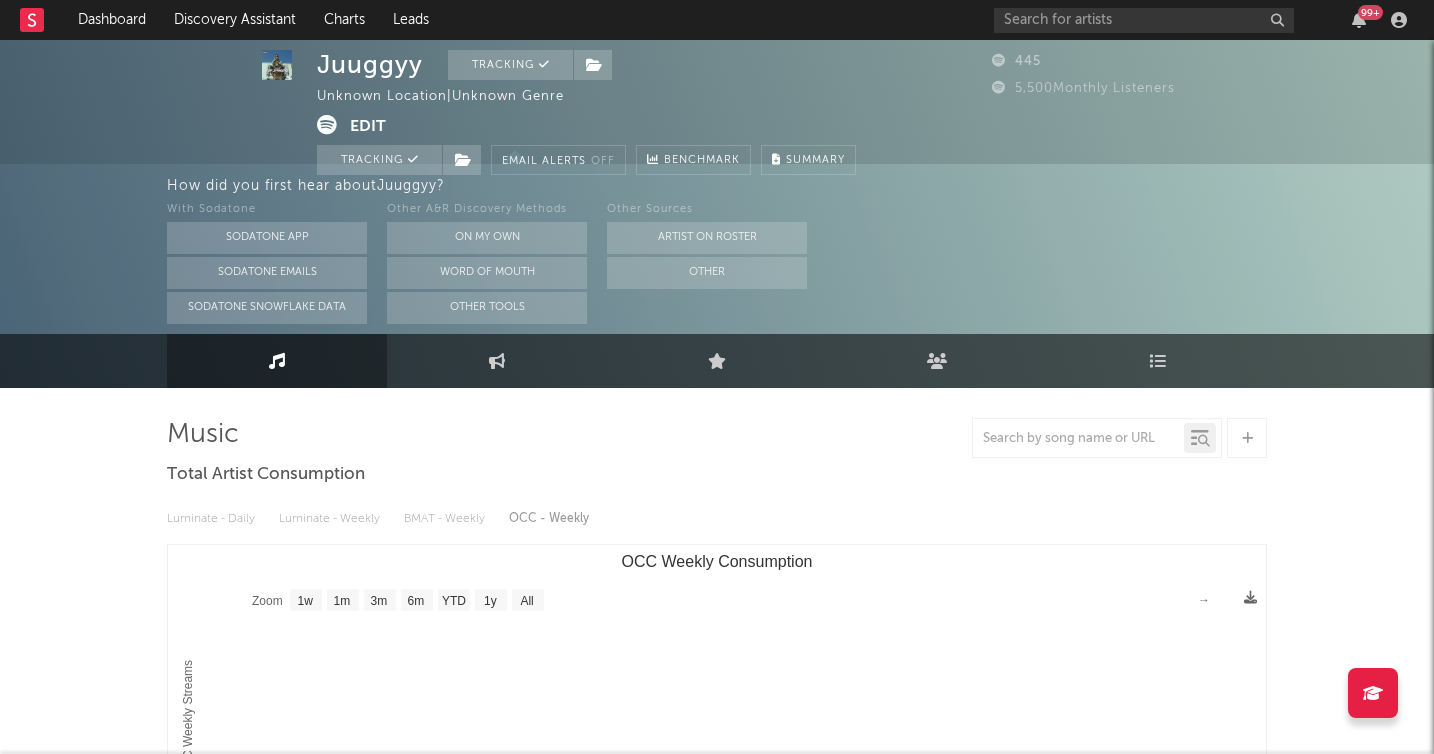 scroll, scrollTop: 0, scrollLeft: 0, axis: both 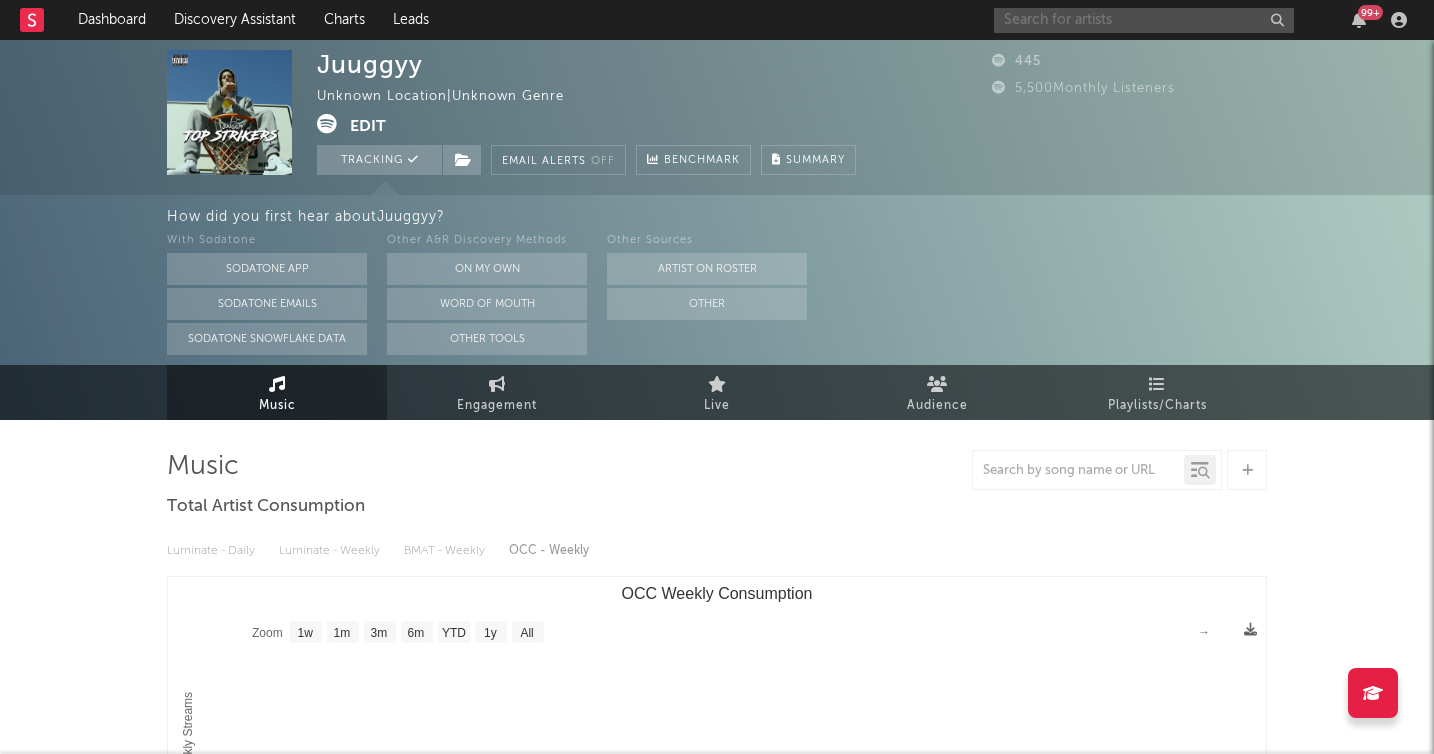 click at bounding box center (1144, 20) 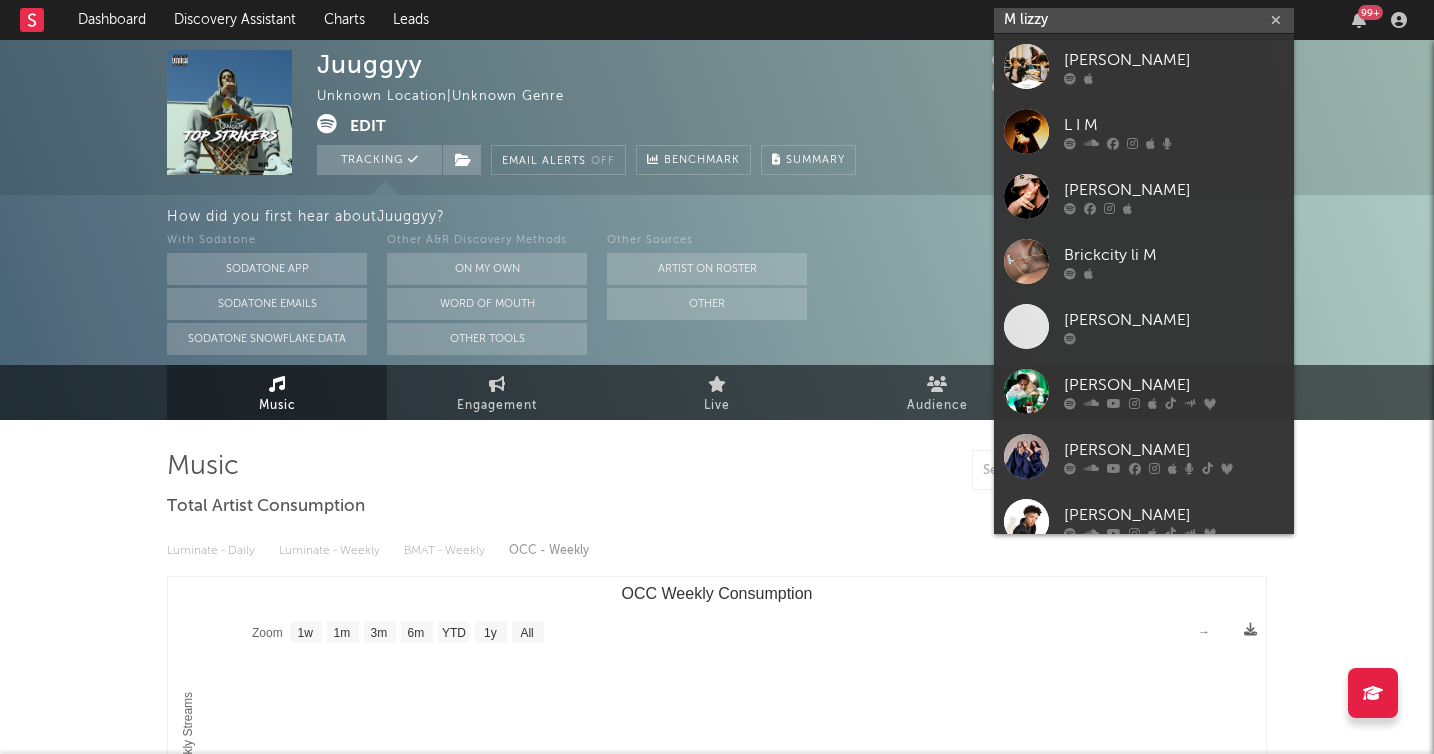click on "M lizzy" at bounding box center (1144, 20) 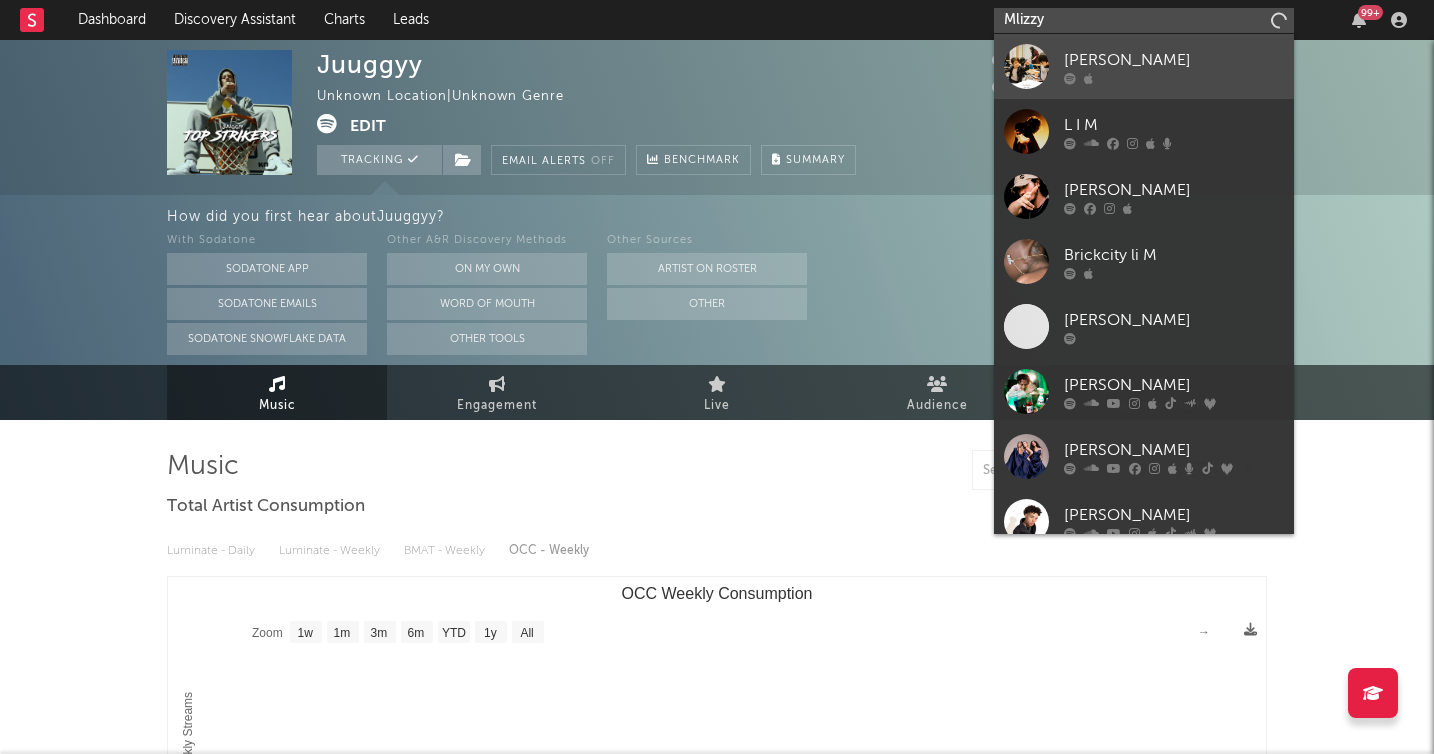 type on "Mlizzy" 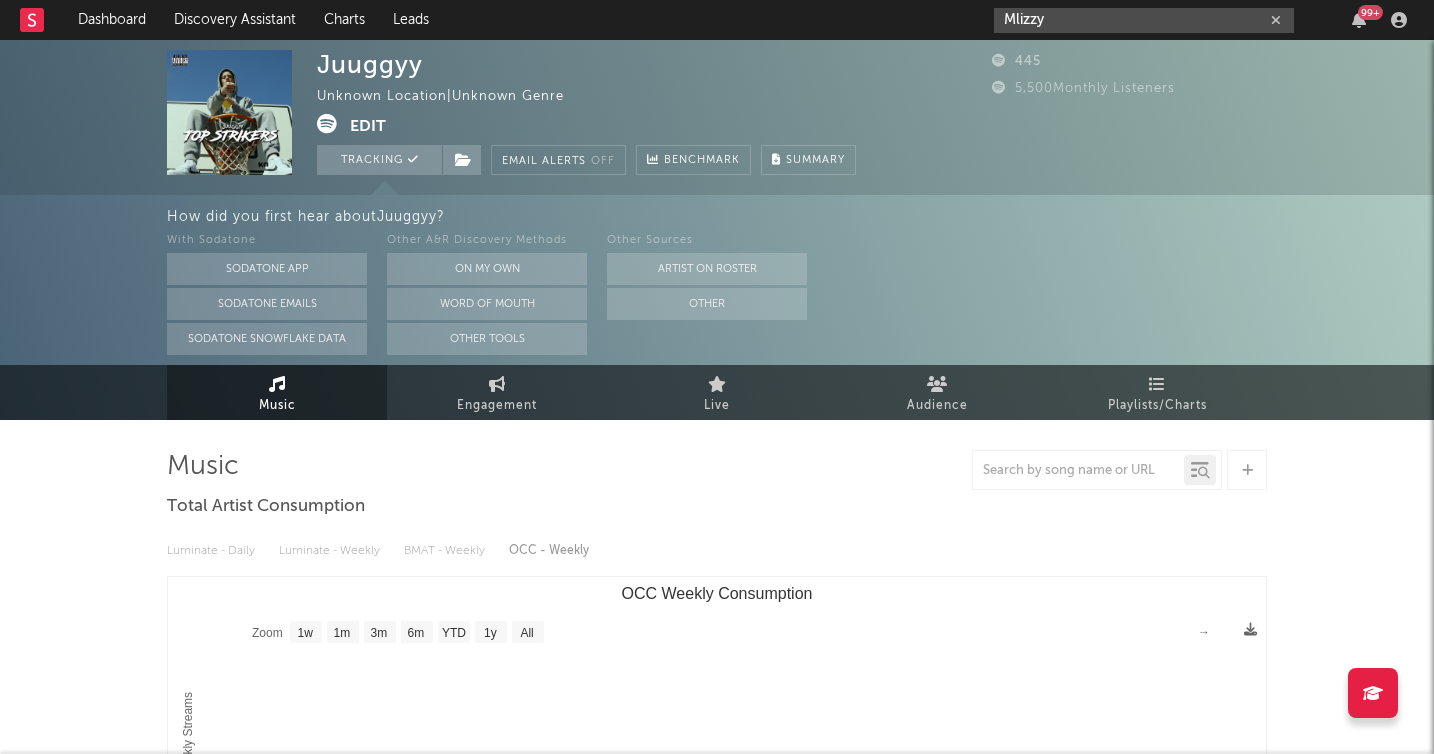 click on "Mlizzy" at bounding box center [1144, 20] 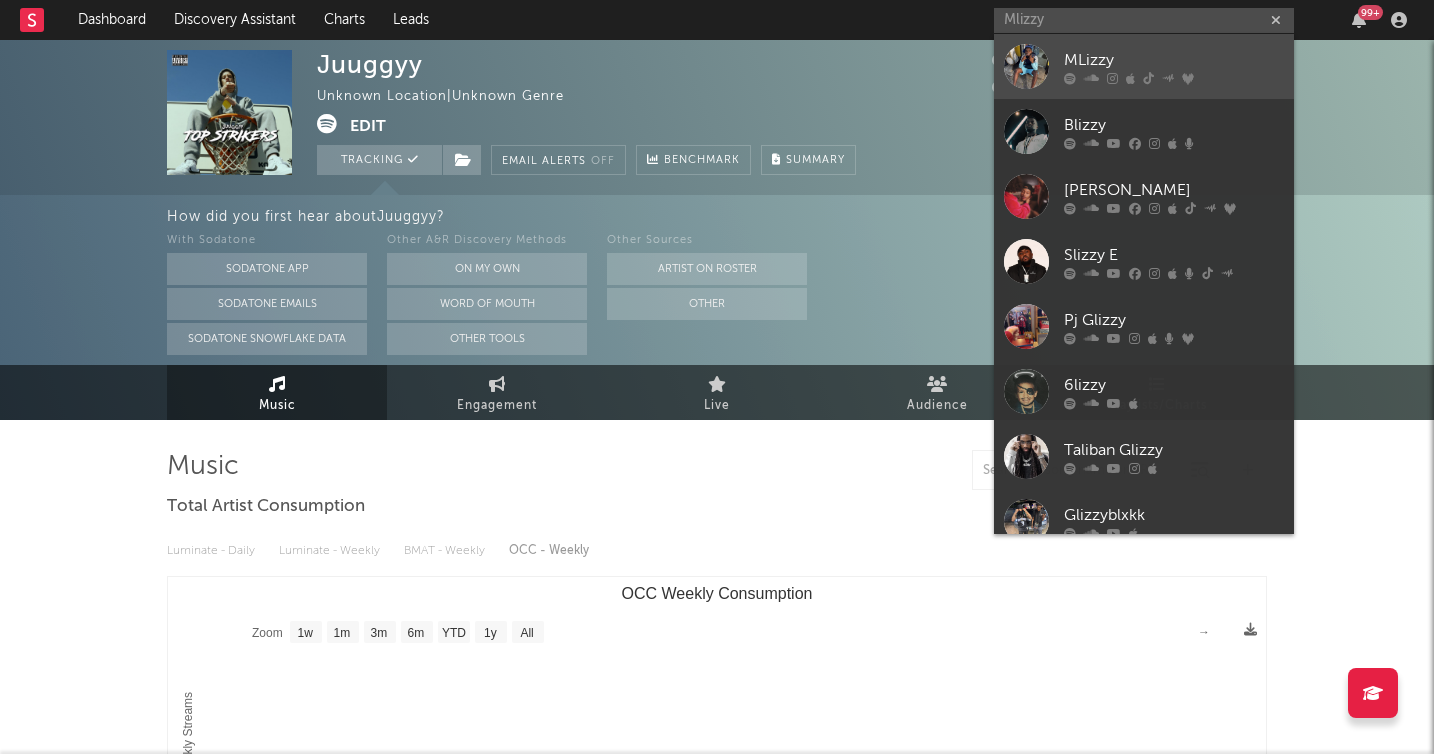 click on "MLizzy" at bounding box center (1174, 60) 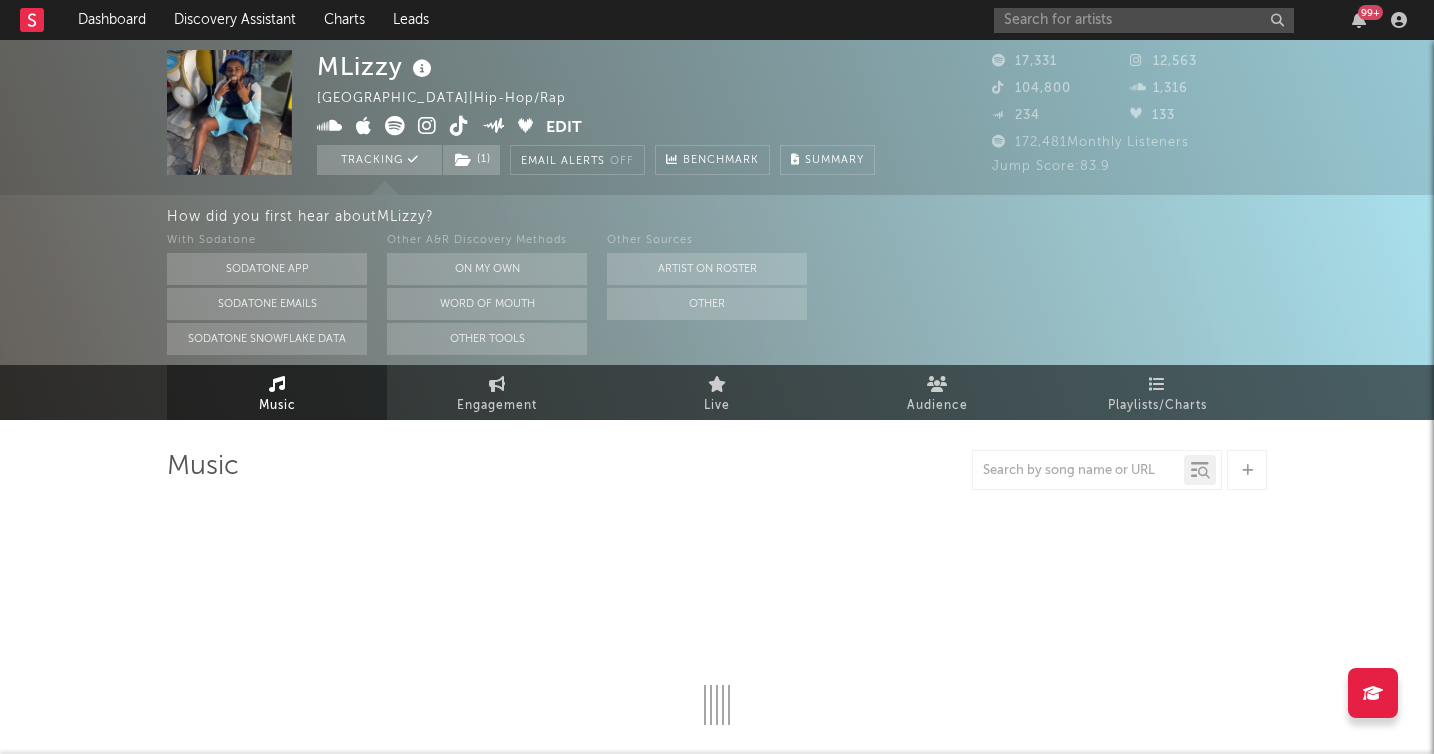 select on "6m" 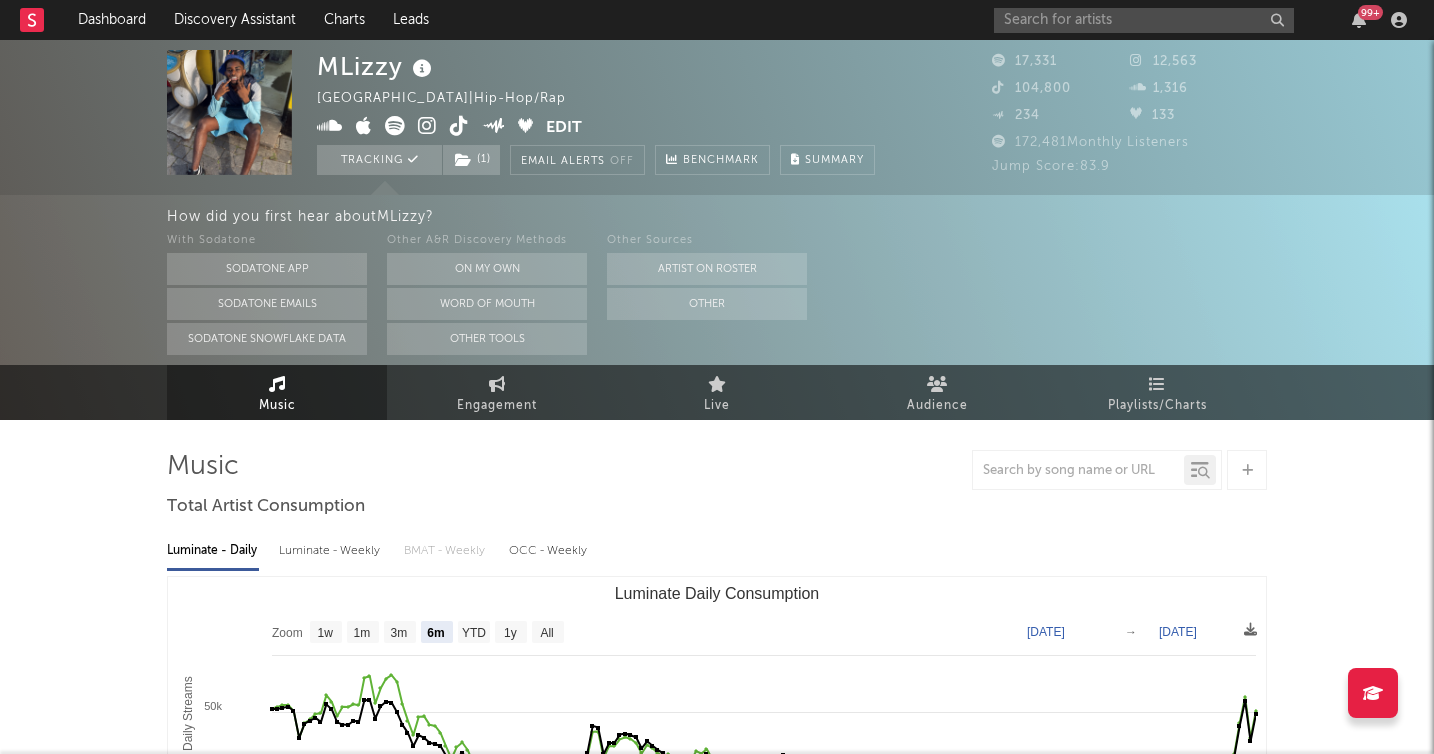 click on "MLizzy [GEOGRAPHIC_DATA]  |  Hip-Hop/Rap Edit Tracking ( 1 ) Email Alerts  Off Benchmark Summary 17,331 12,563 104,800 1,316 234 133 172,481  Monthly Listeners Jump Score:  83.9 How did you first hear about  MLizzy ? With Sodatone Sodatone App Sodatone Emails Sodatone Snowflake Data Other A&R Discovery Methods On My Own Word Of Mouth Other Tools Other Sources Artist on Roster Other Music Engagement Live Audience Playlists/Charts Music Total Artist Consumption Luminate - Daily Luminate - Weekly BMAT - Weekly OCC - Weekly Zoom 1w 1m 3m 6m YTD 1y All [DATE] [DATE] Created with Highcharts 10.3.3 Luminate Daily Streams Luminate Daily Consumption [DATE]. [DATE]. Mar [DATE]. Mar [DATE]. Apr [DATE]. May [DATE]. Jun [DATE]. [DATE] [DATE] Oct '[DATE] Apr '[DATE] 0 50k 25k 75k Zoom 1w 1m 3m 6m YTD 1y All [DATE] → [DATE] US Streaming On-Demand Audio Global Streaming On-Demand Audio Ex-US Streaming On-Demand Audio Recent DSP Releases Export CSV  Last Day Spotify Plays Copyright" at bounding box center [717, 1640] 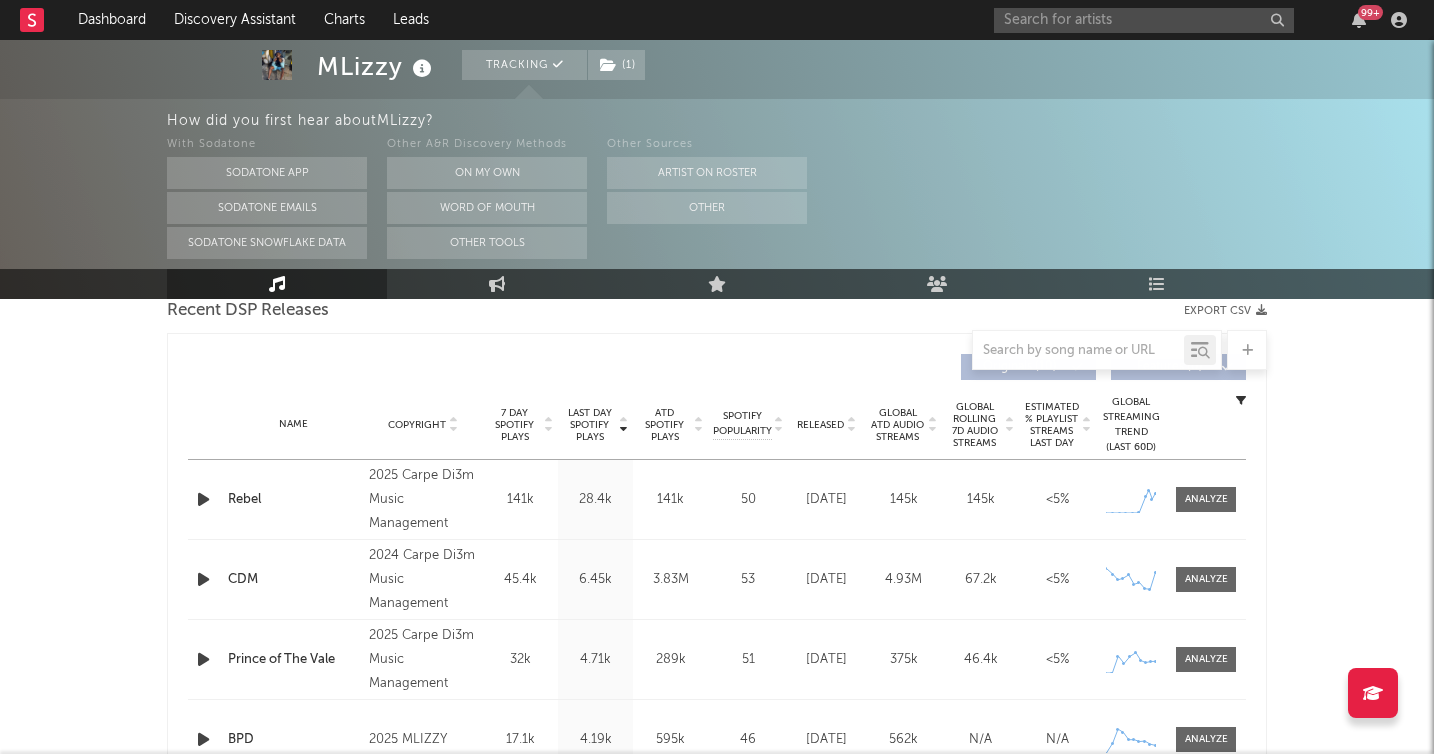scroll, scrollTop: 720, scrollLeft: 0, axis: vertical 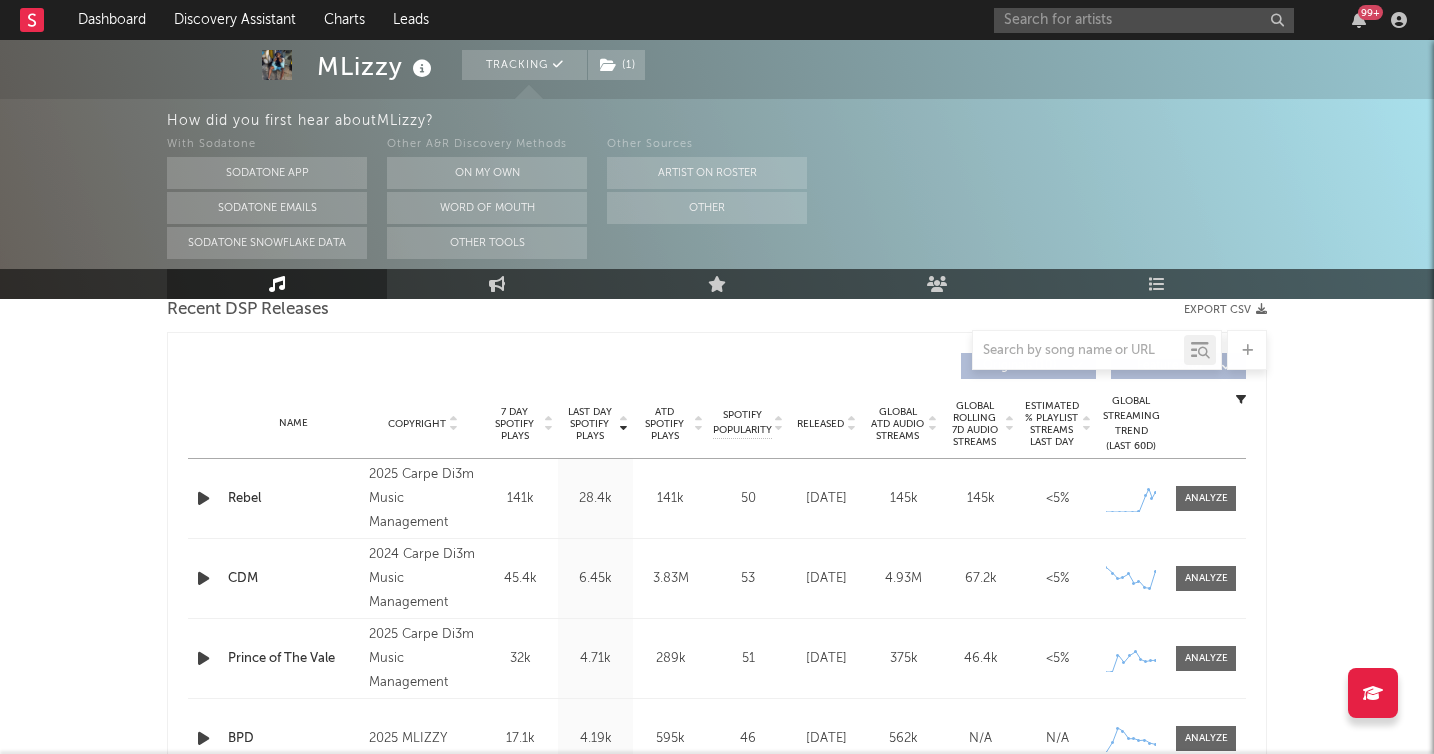 click on "MLizzy" at bounding box center (377, 66) 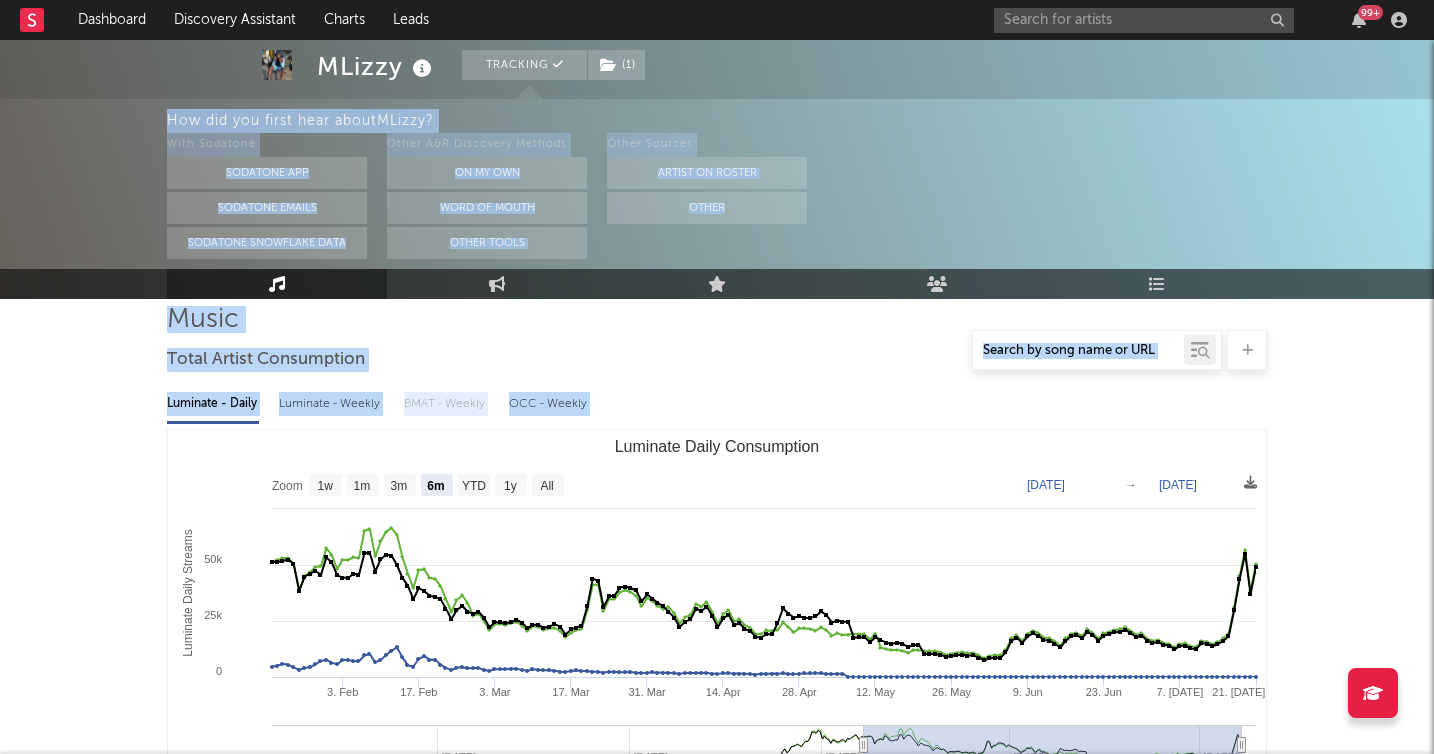 scroll, scrollTop: 0, scrollLeft: 0, axis: both 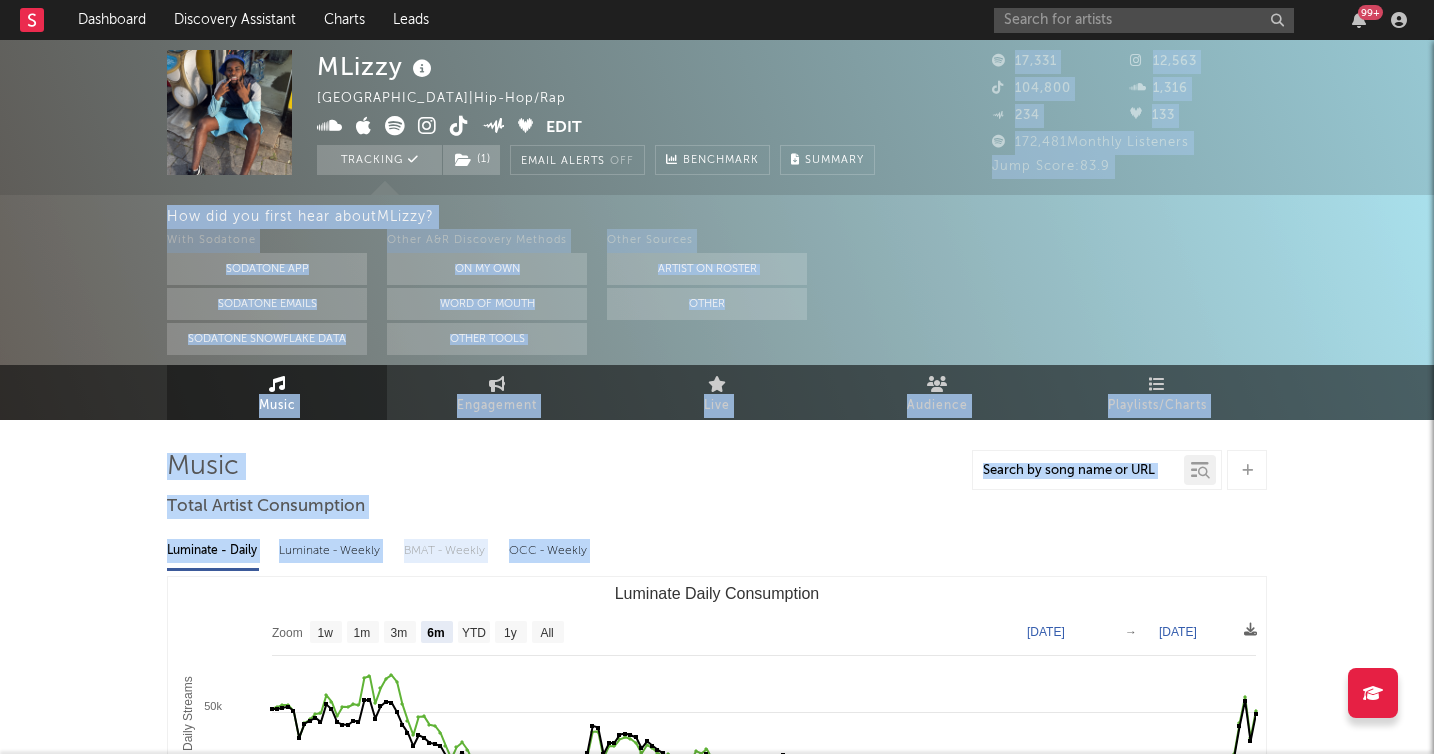 drag, startPoint x: 1340, startPoint y: 449, endPoint x: 1252, endPoint y: -19, distance: 476.20163 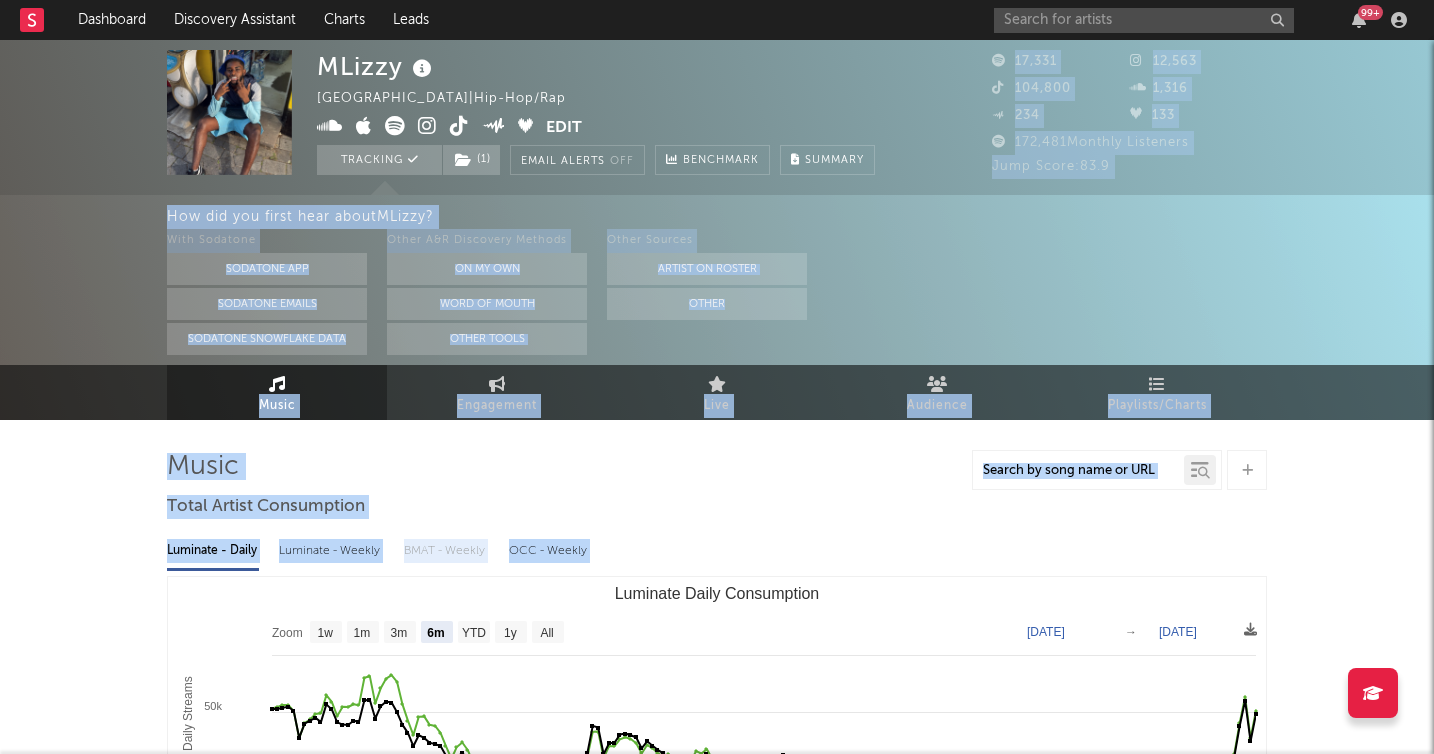 click on "MLizzy [GEOGRAPHIC_DATA]  |  Hip-Hop/Rap Edit Tracking ( 1 ) Email Alerts  Off Benchmark Summary 17,331 12,563 104,800 1,316 234 133 172,481  Monthly Listeners Jump Score:  83.9 How did you first hear about  MLizzy ? With Sodatone Sodatone App Sodatone Emails Sodatone Snowflake Data Other A&R Discovery Methods On My Own Word Of Mouth Other Tools Other Sources Artist on Roster Other Music Engagement Live Audience Playlists/Charts Music Total Artist Consumption Luminate - Daily Luminate - Weekly BMAT - Weekly OCC - Weekly Zoom 1w 1m 3m 6m YTD 1y All [DATE] [DATE] Created with Highcharts 10.3.3 Luminate Daily Streams Luminate Daily Consumption [DATE]. [DATE]. Mar [DATE]. Mar [DATE]. Apr [DATE]. May [DATE]. Jun [DATE]. [DATE] [DATE] Oct '[DATE] Apr '[DATE] 0 50k 25k 75k Zoom 1w 1m 3m 6m YTD 1y All [DATE] → [DATE] US Streaming On-Demand Audio Global Streaming On-Demand Audio Ex-US Streaming On-Demand Audio Recent DSP Releases Export CSV  Last Day Spotify Plays Copyright" at bounding box center [717, 1640] 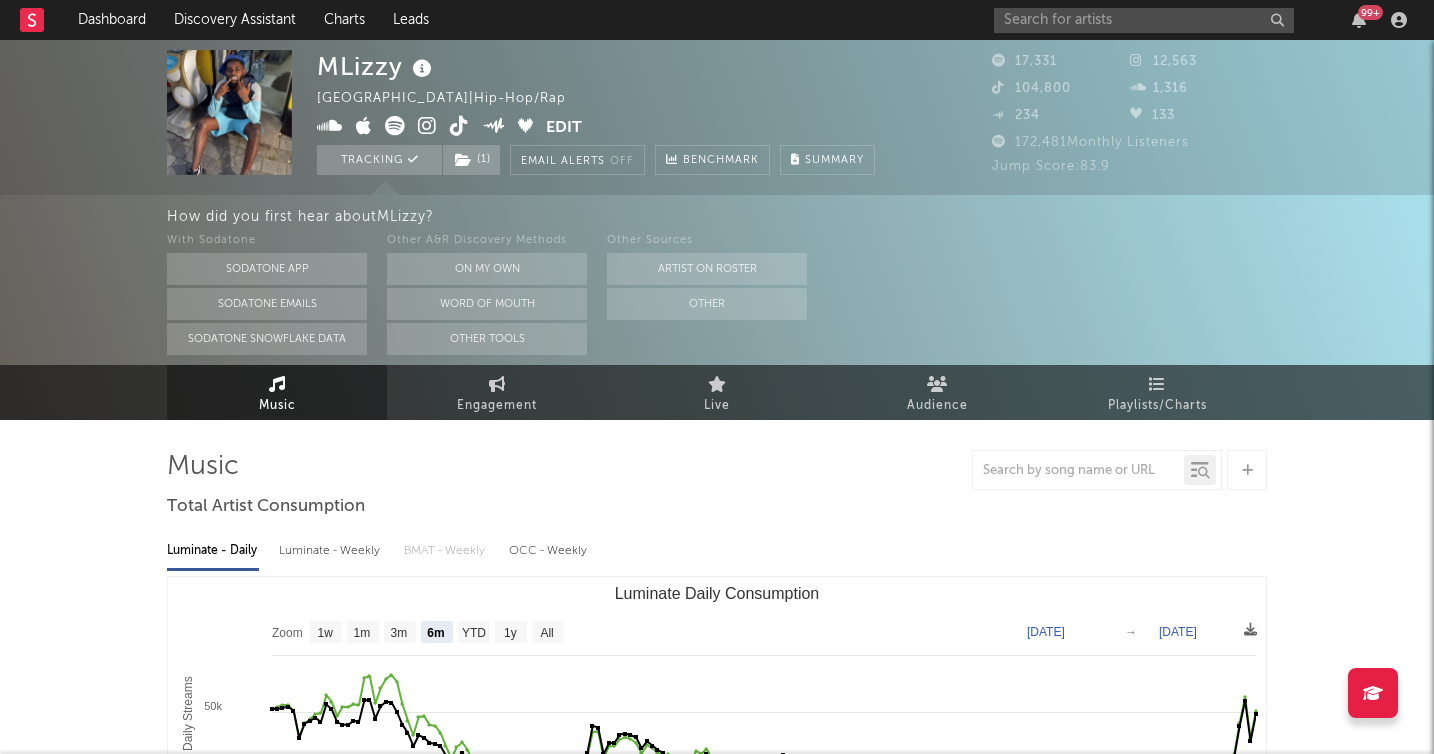 click on "MLizzy [GEOGRAPHIC_DATA]  |  Hip-Hop/Rap Edit Tracking ( 1 ) Email Alerts  Off Benchmark Summary 17,331 12,563 104,800 1,316 234 133 172,481  Monthly Listeners Jump Score:  83.9 How did you first hear about  MLizzy ? With Sodatone Sodatone App Sodatone Emails Sodatone Snowflake Data Other A&R Discovery Methods On My Own Word Of Mouth Other Tools Other Sources Artist on Roster Other Music Engagement Live Audience Playlists/Charts Music Total Artist Consumption Luminate - Daily Luminate - Weekly BMAT - Weekly OCC - Weekly Zoom 1w 1m 3m 6m YTD 1y All [DATE] [DATE] Created with Highcharts 10.3.3 Luminate Daily Streams Luminate Daily Consumption [DATE]. [DATE]. Mar [DATE]. Mar [DATE]. Apr [DATE]. May [DATE]. Jun [DATE]. [DATE] [DATE] Oct '[DATE] Apr '[DATE] 0 50k 25k 75k Zoom 1w 1m 3m 6m YTD 1y All [DATE] → [DATE] US Streaming On-Demand Audio Global Streaming On-Demand Audio Ex-US Streaming On-Demand Audio Recent DSP Releases Export CSV  Last Day Spotify Plays Copyright" at bounding box center [717, 1640] 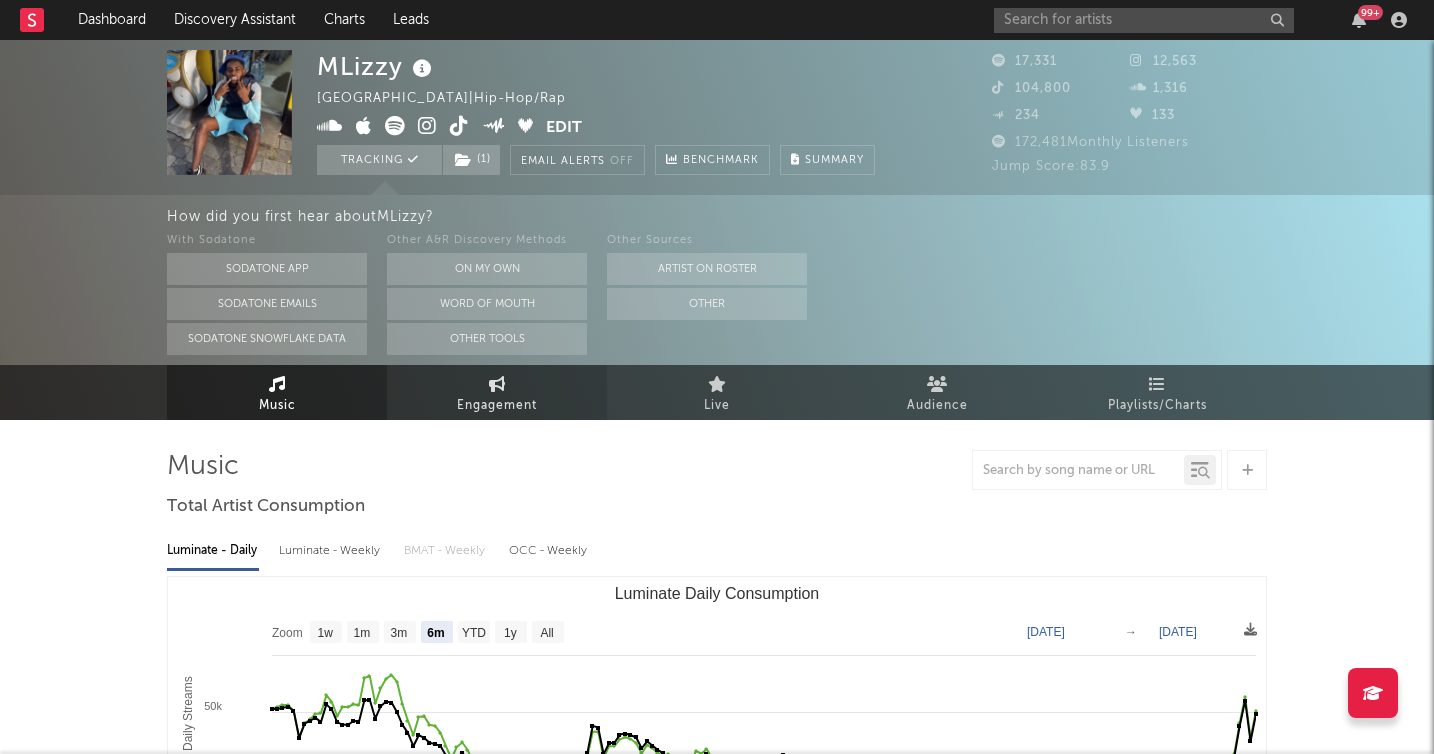 click on "Engagement" at bounding box center (497, 406) 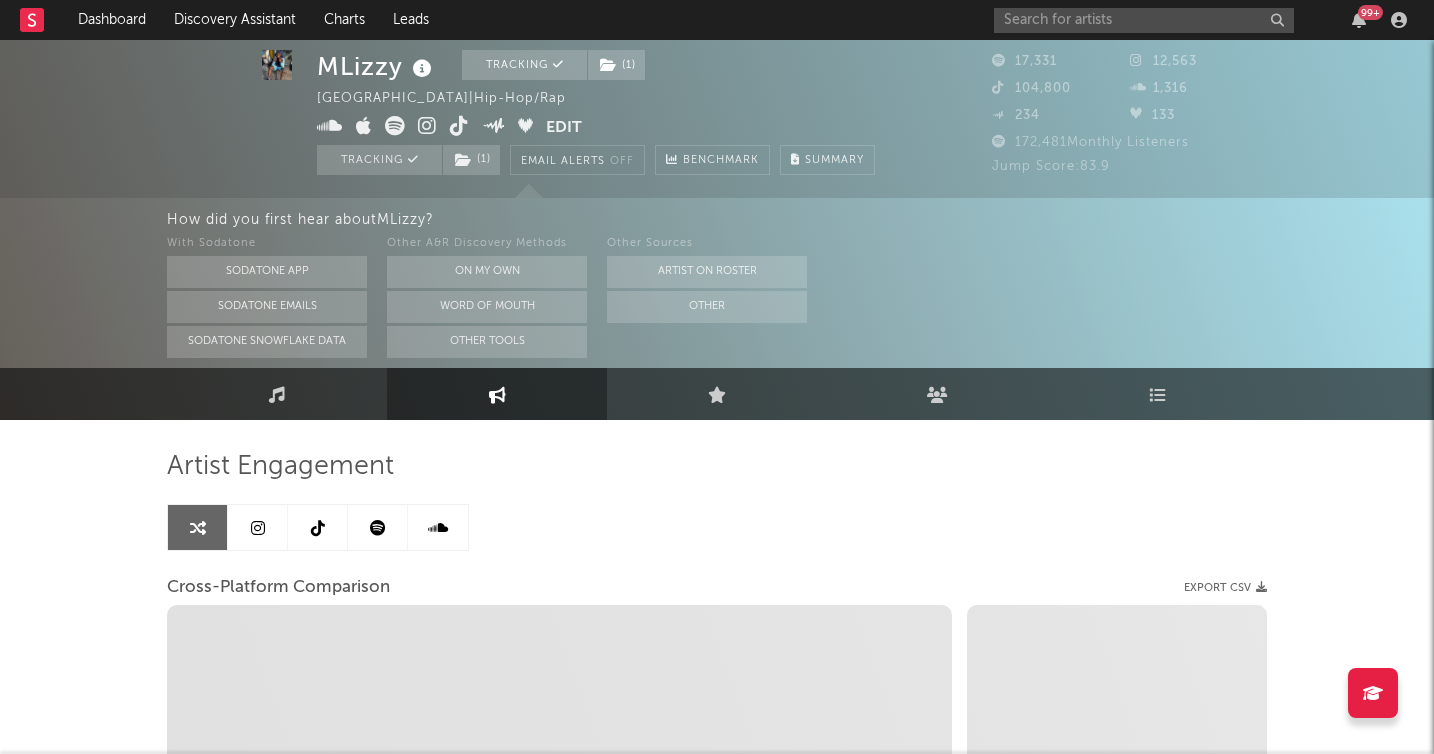 scroll, scrollTop: 40, scrollLeft: 0, axis: vertical 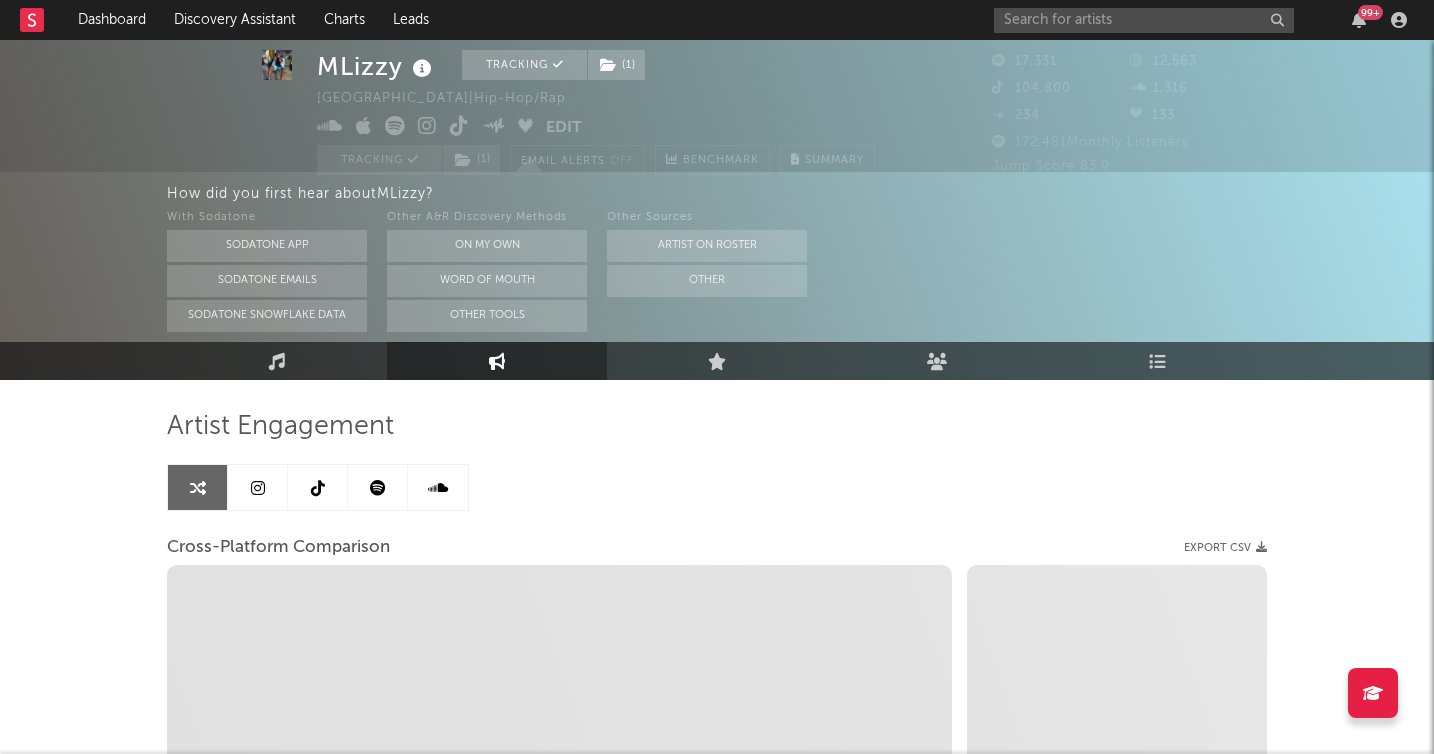 click on "MLizzy Tracking ( 1 ) [GEOGRAPHIC_DATA]  |  Hip-Hop/Rap Edit Tracking ( 1 ) Email Alerts  Off Benchmark Summary 17,331 12,563 104,800 1,316 234 133 172,481  Monthly Listeners Jump Score:  83.9 How did you first hear about  MLizzy ? With Sodatone Sodatone App Sodatone Emails Sodatone Snowflake Data Other A&R Discovery Methods On My Own Word Of Mouth Other Tools Other Sources Artist on Roster Other Music Engagement Live Audience Playlists/Charts Artist Engagement Cross-Platform Comparison Export CSV  Zoom 1w 1m 3m 6m YTD 1y All Created with Highcharts 10.3.3 Zoom 1w 1m 3m 6m YTD 1y All → name" at bounding box center [717, 615] 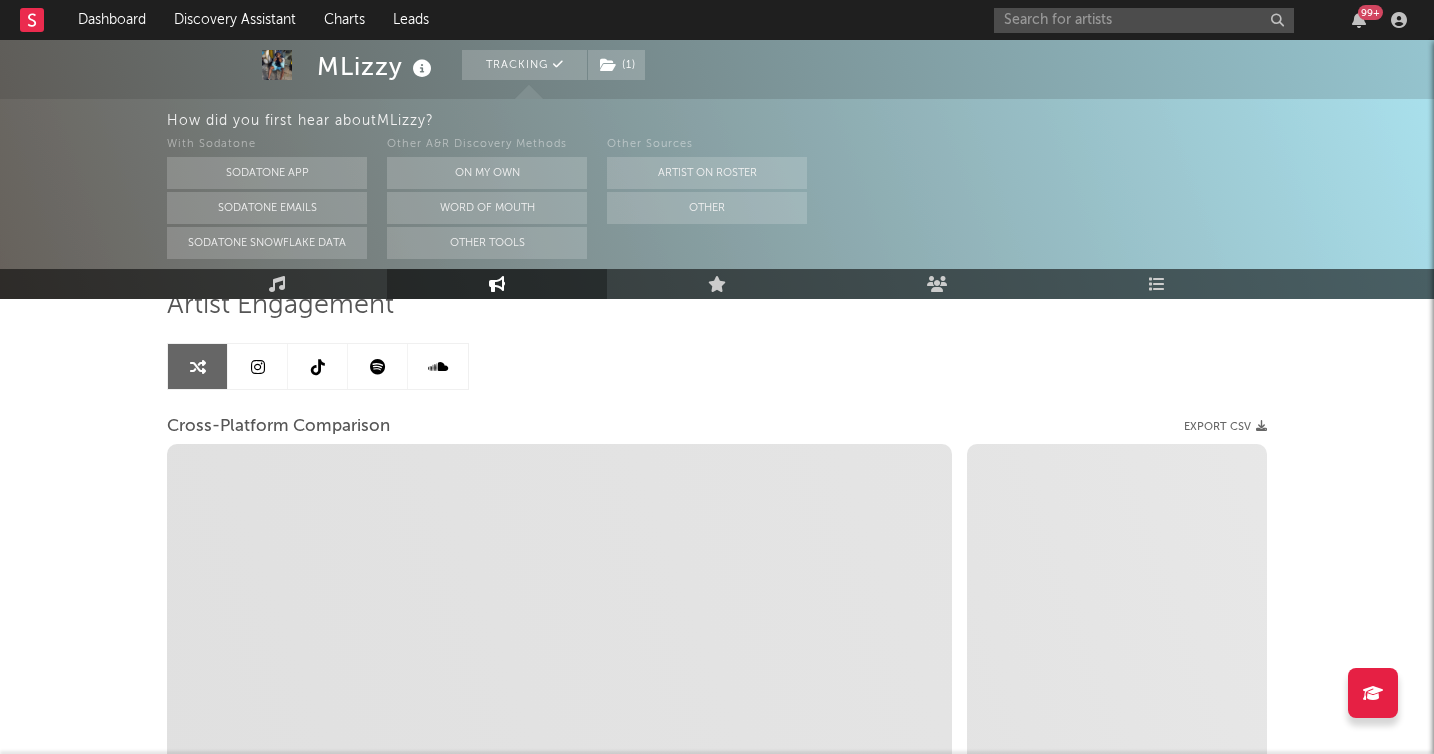 scroll, scrollTop: 160, scrollLeft: 0, axis: vertical 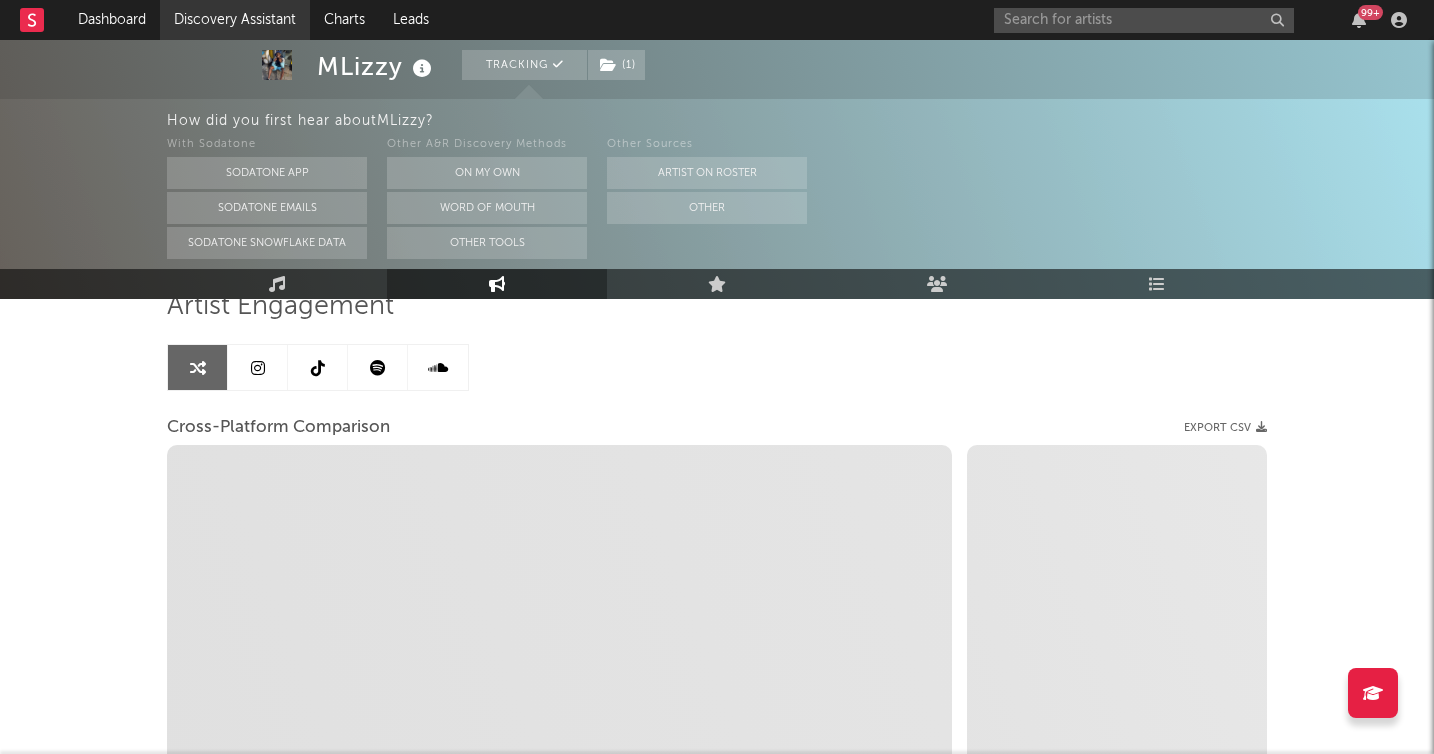 select on "1m" 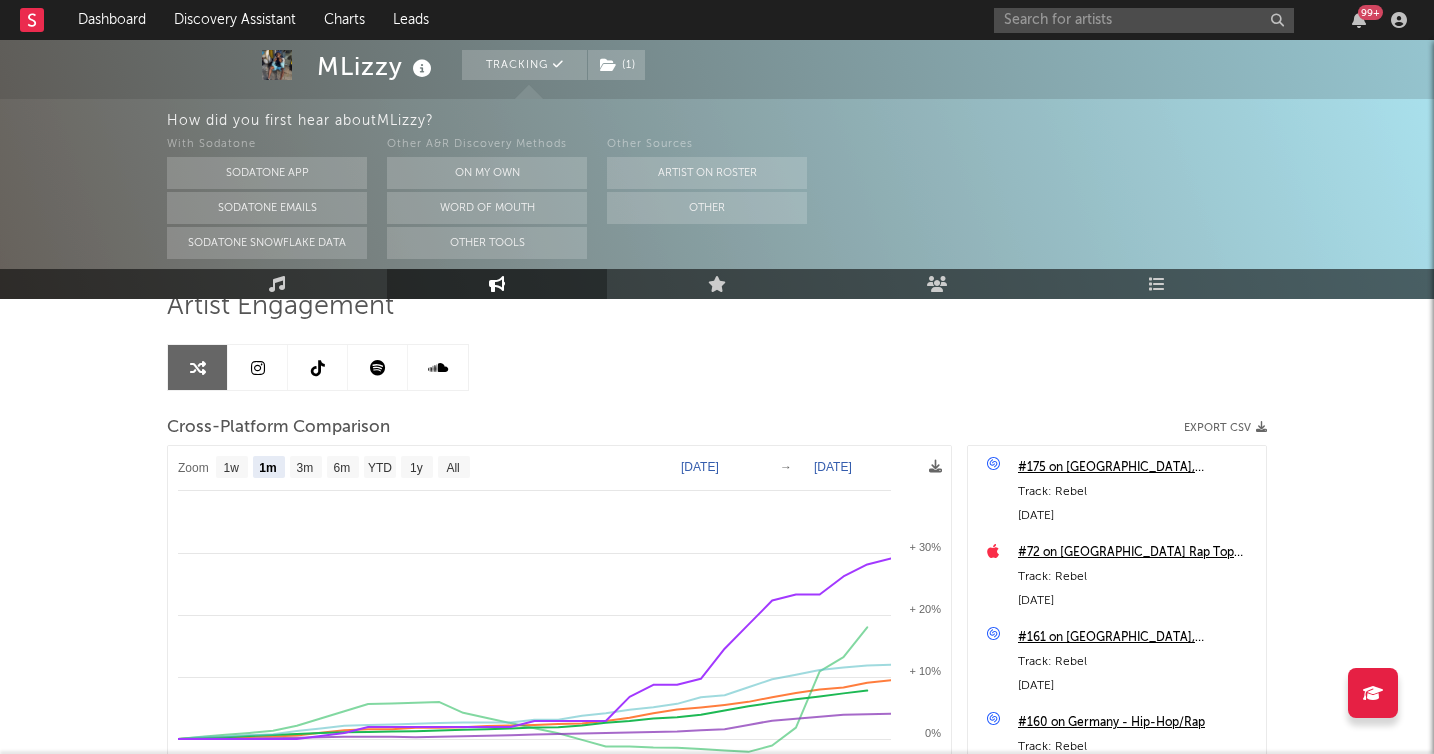 click on "MLizzy Tracking ( 1 ) [GEOGRAPHIC_DATA]  |  Hip-Hop/Rap Edit Tracking ( 1 ) Email Alerts  Off Benchmark Summary 17,331 12,563 104,800 1,316 234 133 172,481  Monthly Listeners Jump Score:  83.9 How did you first hear about  MLizzy ? With Sodatone Sodatone App Sodatone Emails Sodatone Snowflake Data Other A&R Discovery Methods On My Own Word Of Mouth Other Tools Other Sources Artist on Roster Other Music Engagement Live Audience Playlists/Charts Artist Engagement Cross-Platform Comparison Export CSV  Zoom 1w 1m 3m 6m YTD 1y All [DATE] [DATE] Created with Highcharts 10.3.3 [DATE]. Jun 30. [DATE]. [DATE]. [DATE]. [DATE]. [DATE] [DATE]. [DATE] [DATE]. [DATE] [DATE]. [DATE] [DATE]. [DATE] [DATE] Sep '[DATE] May '25 0% + 10% + 20% + 30% -10% + 40% Zoom 1w 1m 3m 6m YTD 1y All [DATE] → [DATE] SoundCloud Followers Spotify Followers Spotify Monthly Listeners Instagram Followers TikTok Followers Deezer Fans 2 4 2 1 5 3 1 2 2 2 1 2 1 2 #175 on [GEOGRAPHIC_DATA], [GEOGRAPHIC_DATA] Track: Rebel [DATE]" at bounding box center (717, 495) 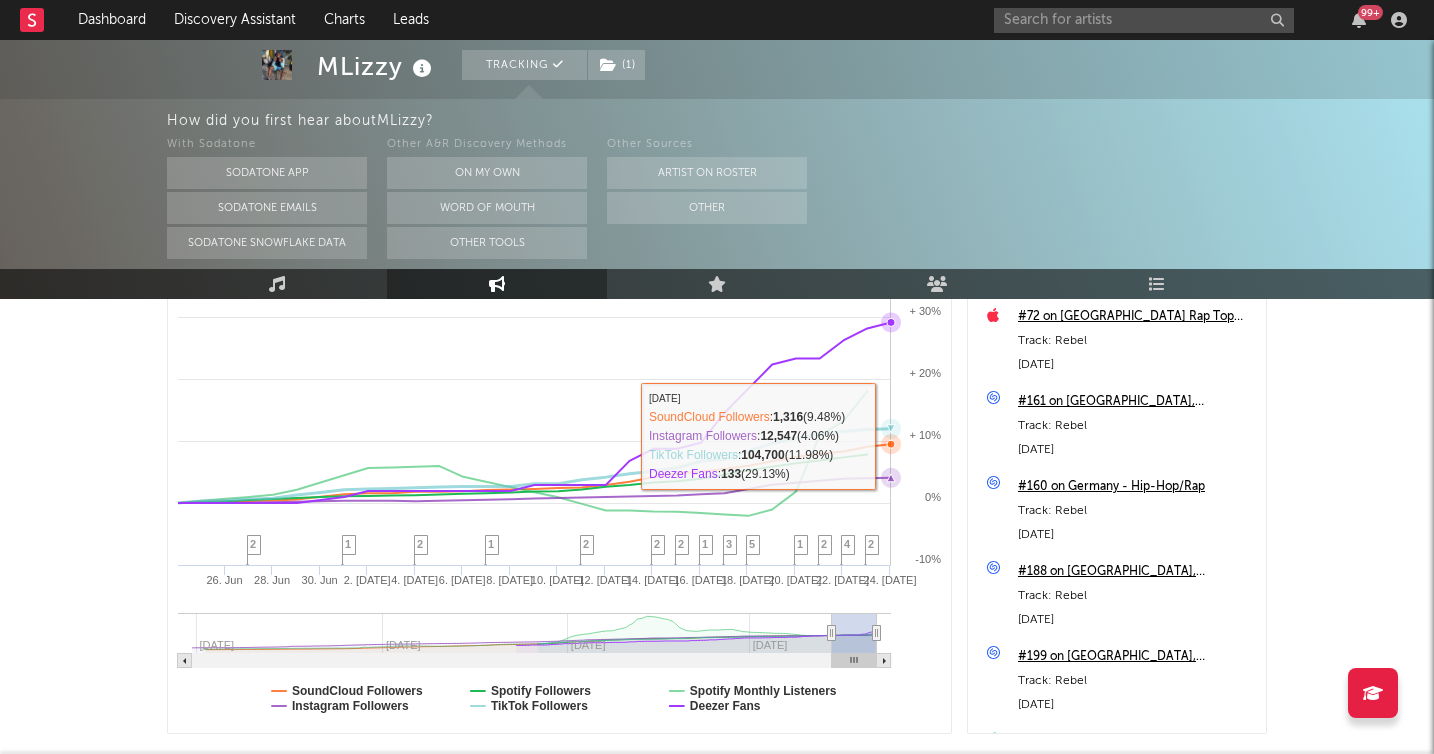 scroll, scrollTop: 356, scrollLeft: 0, axis: vertical 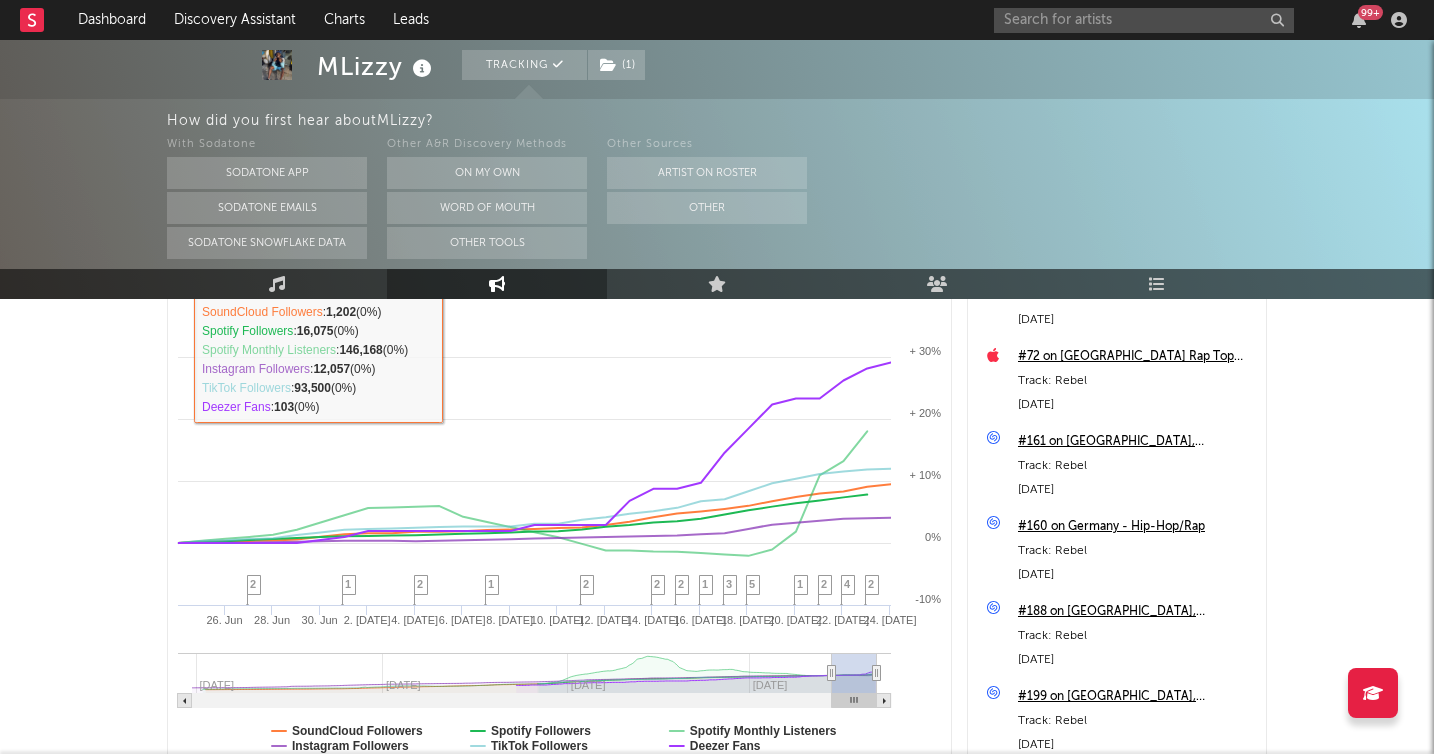 click on "MLizzy Tracking ( 1 ) [GEOGRAPHIC_DATA]  |  Hip-Hop/Rap Edit Tracking ( 1 ) Email Alerts  Off Benchmark Summary 17,331 12,563 104,800 1,316 234 133 172,481  Monthly Listeners Jump Score:  83.9 How did you first hear about  MLizzy ? With Sodatone Sodatone App Sodatone Emails Sodatone Snowflake Data Other A&R Discovery Methods On My Own Word Of Mouth Other Tools Other Sources Artist on Roster Other Music Engagement Live Audience Playlists/Charts Artist Engagement Cross-Platform Comparison Export CSV  Zoom 1w 1m 3m 6m YTD 1y All [DATE] [DATE] Created with Highcharts 10.3.3 [DATE]. Jun 30. [DATE]. [DATE]. [DATE]. [DATE]. [DATE] [DATE]. [DATE] [DATE]. [DATE] [DATE]. [DATE] [DATE]. [DATE] [DATE] Sep '[DATE] May '25 0% + 10% + 20% + 30% -10% + 40% Zoom 1w 1m 3m 6m YTD 1y All [DATE] → [DATE] SoundCloud Followers Spotify Followers Spotify Monthly Listeners Instagram Followers TikTok Followers Deezer Fans 2 4 2 1 5 3 1 2 2 2 1 2 1 2 [DATE] SoundCloud Followers :  1,202  (0%) :" at bounding box center [717, 299] 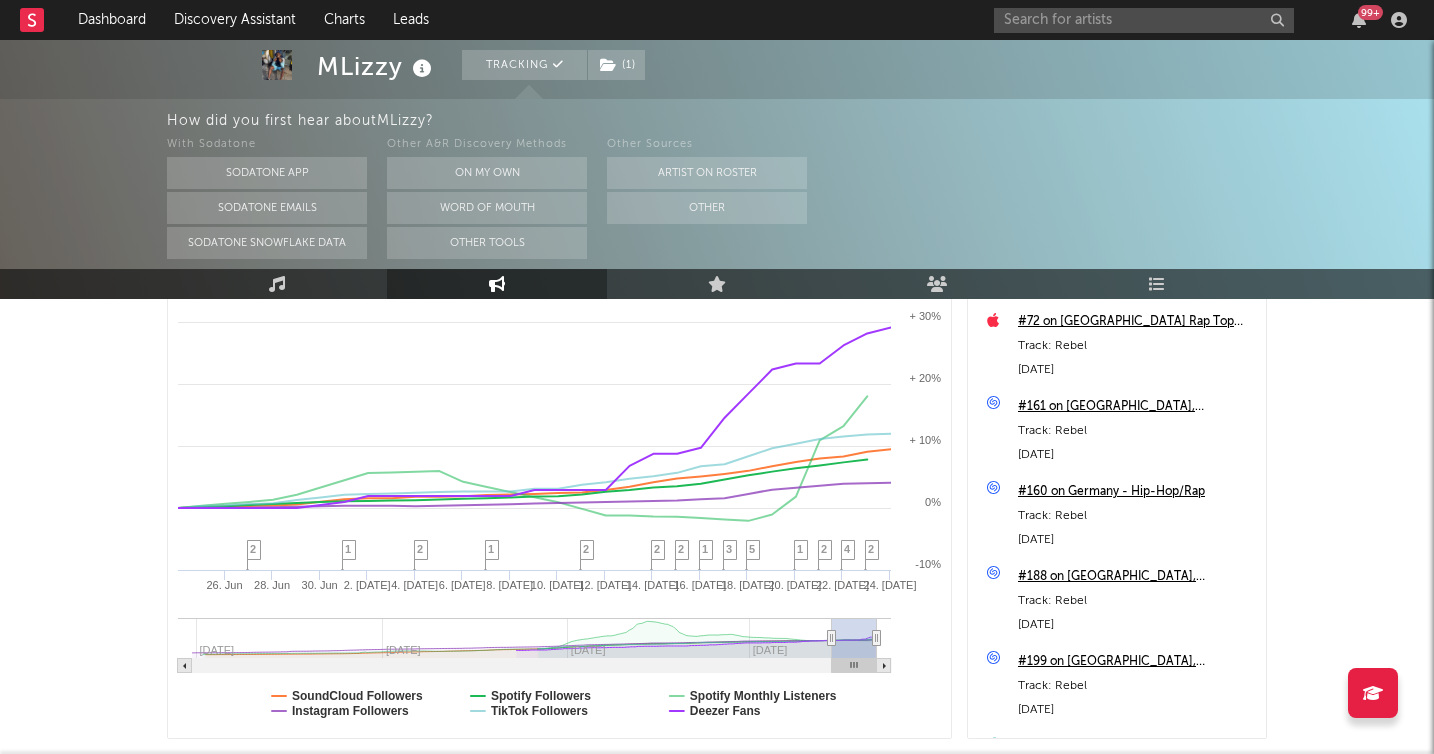 scroll, scrollTop: 396, scrollLeft: 0, axis: vertical 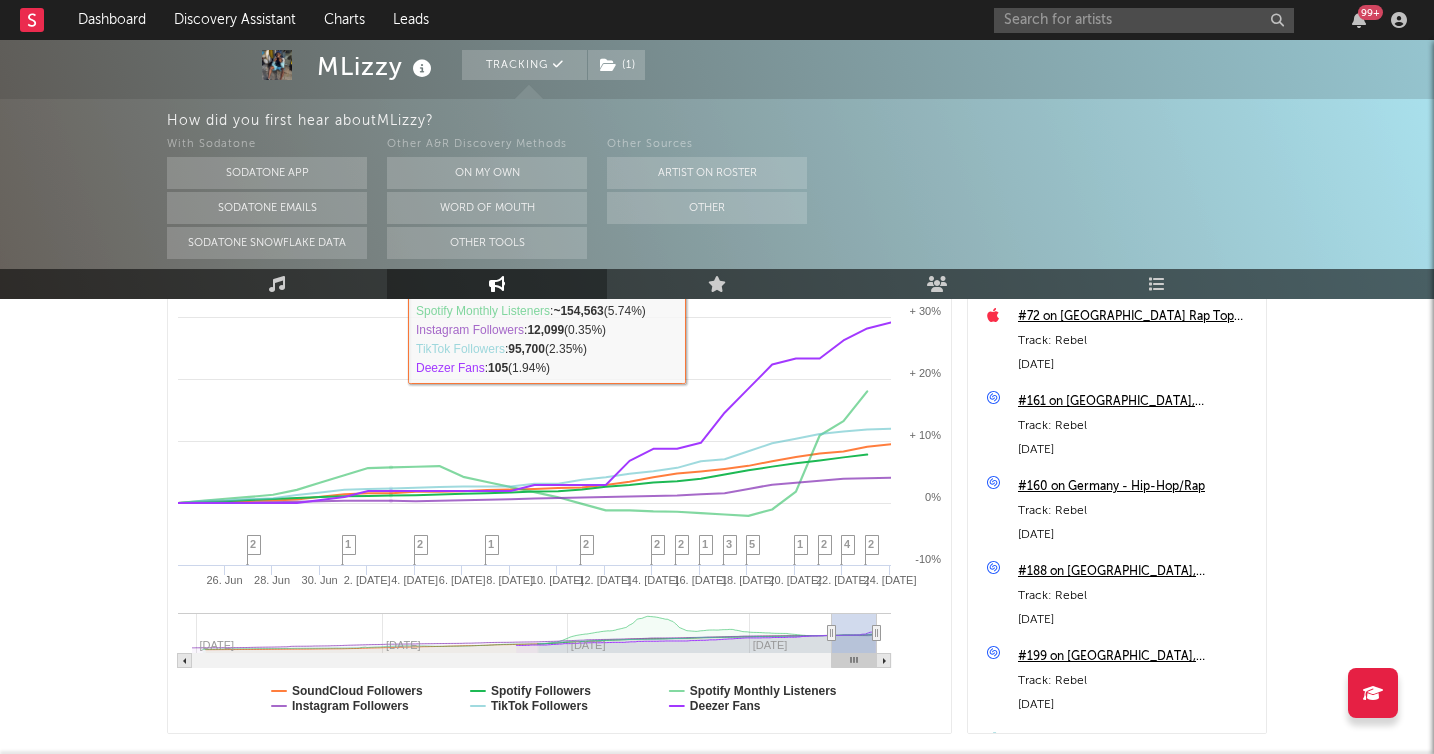 click at bounding box center (497, 284) 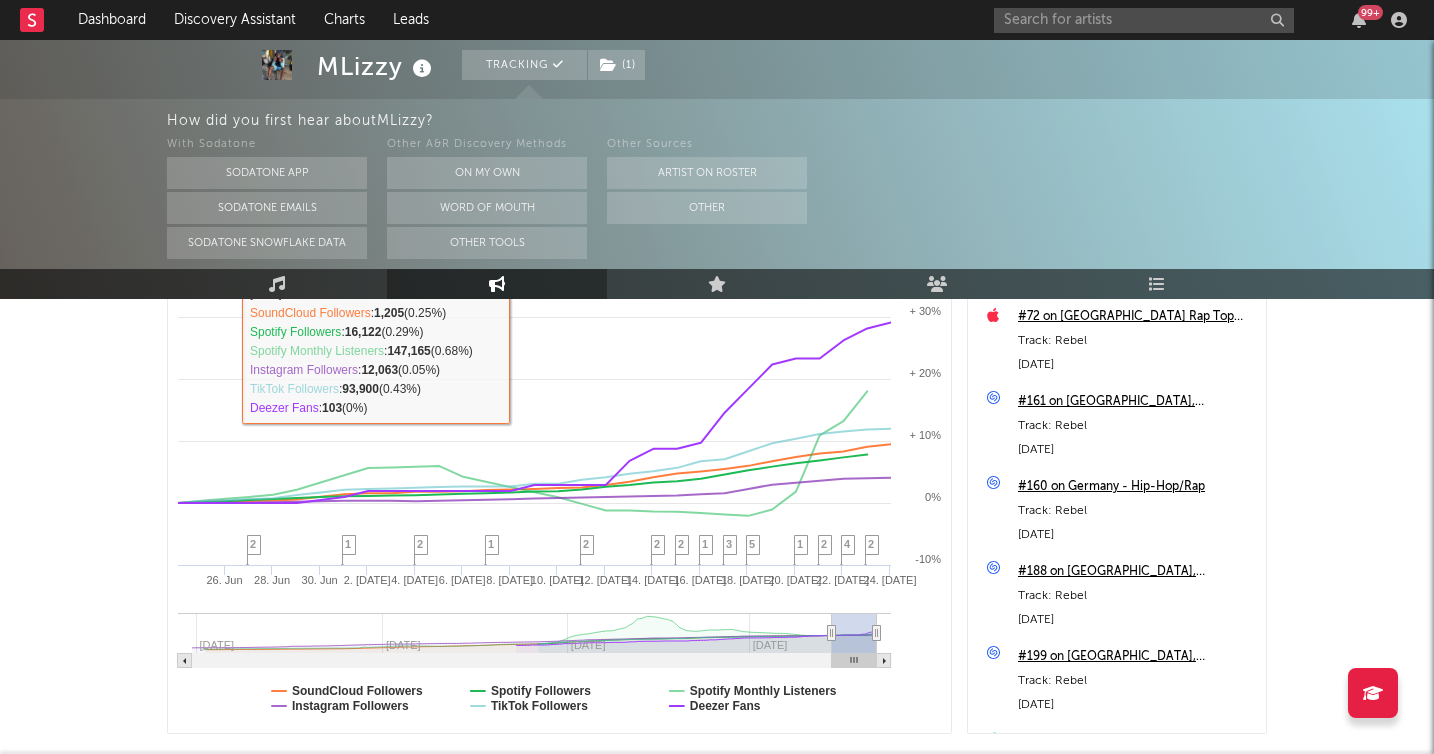 click on "MLizzy Tracking ( 1 ) [GEOGRAPHIC_DATA]  |  Hip-Hop/Rap Edit Tracking ( 1 ) Email Alerts  Off Benchmark Summary 17,331 12,563 104,800 1,316 234 133 172,481  Monthly Listeners Jump Score:  83.9 How did you first hear about  MLizzy ? With Sodatone Sodatone App Sodatone Emails Sodatone Snowflake Data Other A&R Discovery Methods On My Own Word Of Mouth Other Tools Other Sources Artist on Roster Other Music Engagement Live Audience Playlists/Charts Artist Engagement Cross-Platform Comparison Export CSV  Zoom 1w 1m 3m 6m YTD 1y All [DATE] [DATE] Created with Highcharts 10.3.3 [DATE]. Jun 30. [DATE]. [DATE]. [DATE]. [DATE]. [DATE] [DATE]. [DATE] [DATE]. [DATE] [DATE]. [DATE] [DATE]. [DATE] [DATE] Sep '[DATE] May '25 0% + 10% + 20% + 30% -10% + 40% Zoom 1w 1m 3m 6m YTD 1y All [DATE] → [DATE] SoundCloud Followers Spotify Followers Spotify Monthly Listeners Instagram Followers TikTok Followers Deezer Fans 2 4 2 1 5 3 1 2 2 2 1 2 1 2 [DATE] SoundCloud Followers :  1,205  (0.25%)" at bounding box center (717, 259) 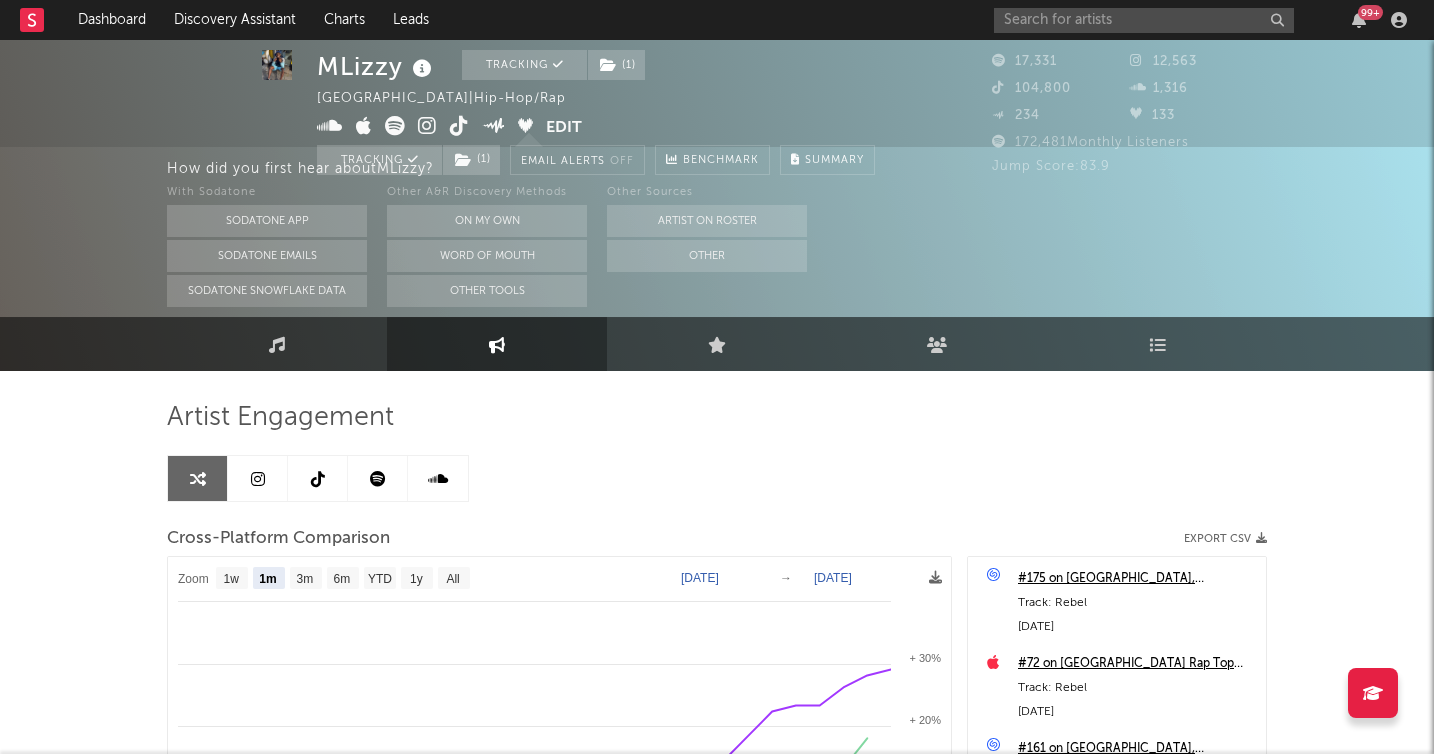 scroll, scrollTop: 0, scrollLeft: 0, axis: both 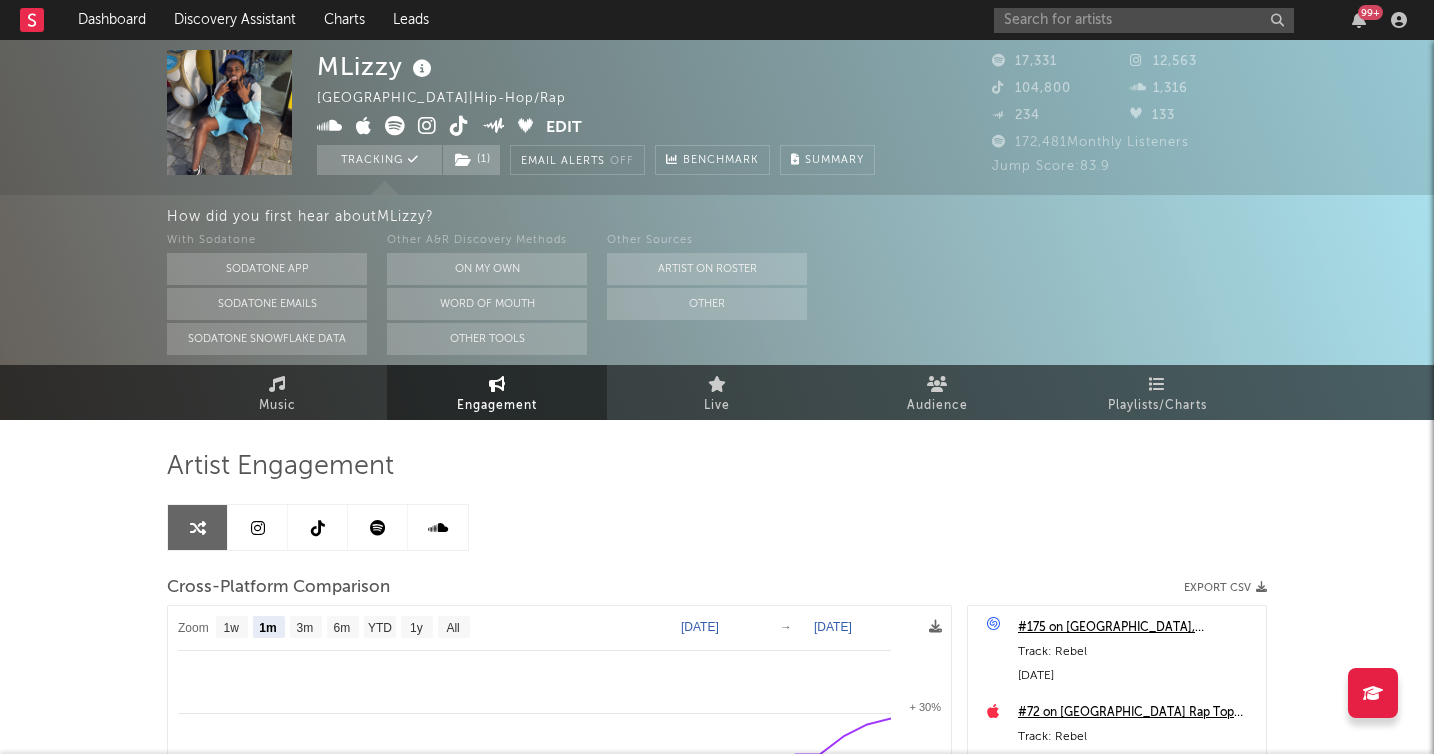 click at bounding box center [318, 527] 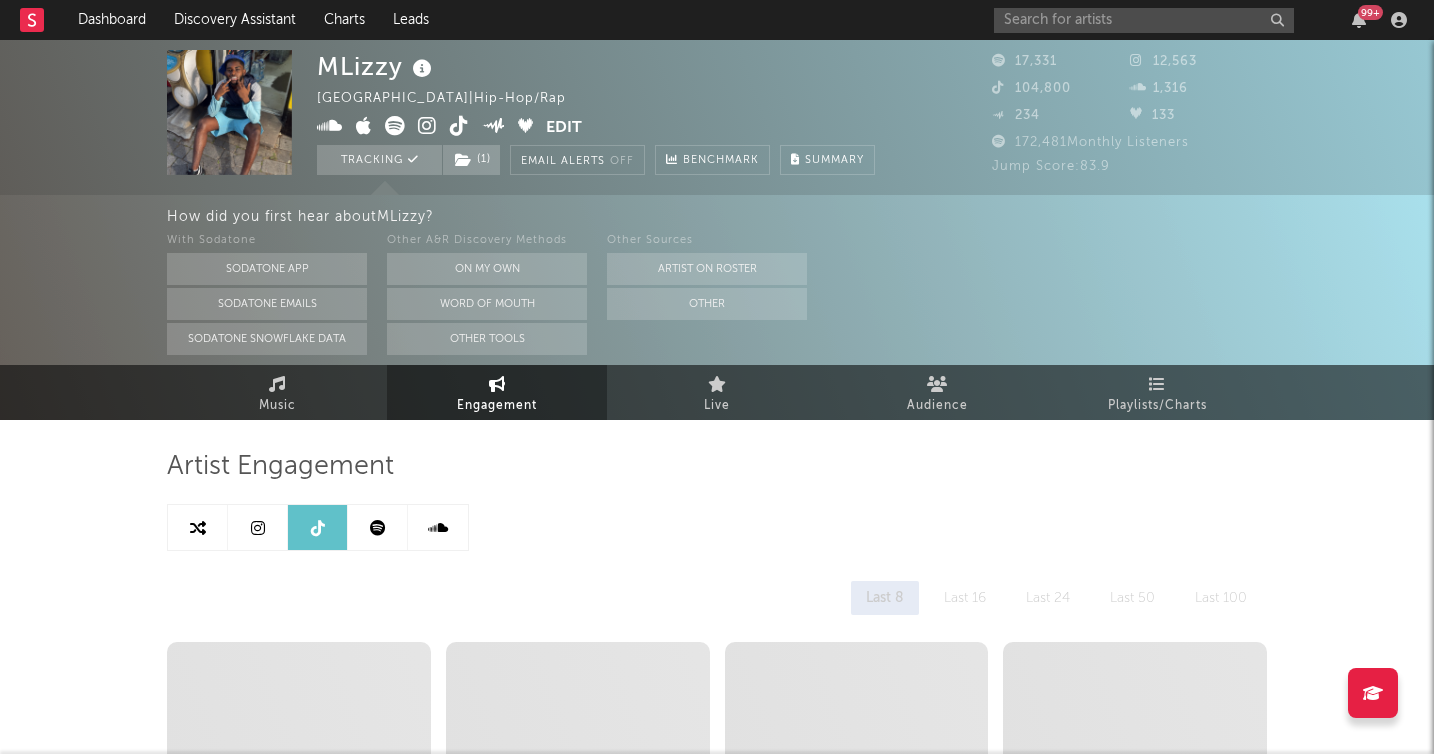 click on "MLizzy [GEOGRAPHIC_DATA]  |  Hip-Hop/Rap Edit Tracking ( 1 ) Email Alerts  Off Benchmark Summary 17,331 12,563 104,800 1,316 234 133 172,481  Monthly Listeners Jump Score:  83.9 How did you first hear about  MLizzy ? With Sodatone Sodatone App Sodatone Emails Sodatone Snowflake Data Other A&R Discovery Methods On My Own Word Of Mouth Other Tools Other Sources Artist on Roster Other Music Engagement Live Audience Playlists/Charts Artist Engagement Last 8 Last 16 Last 24 Last 50 Last 100 --   stat0 --   stat1 --   stat2 --   stat3 Per Post Stats (% of followers) [DATE]   stat1 % of followers 1 1.00 %   stat2 % of followers 1 1.00 %   stat3 % of followers 1 1.00 % TikTok Posts Export CSV  Benchmark Views Date Views Likes Comments Shares Sound Posts Debut Description Date Views Engmts / Followers Engmts / Views Likes Comments Shares Sound Posts Debut Description TikTok Mentions Export CSV  Views Date User Followers Views Engagements / Views Likes Comments Shares Sound Description Date User Followers Views Likes 7 7" at bounding box center (717, 1541) 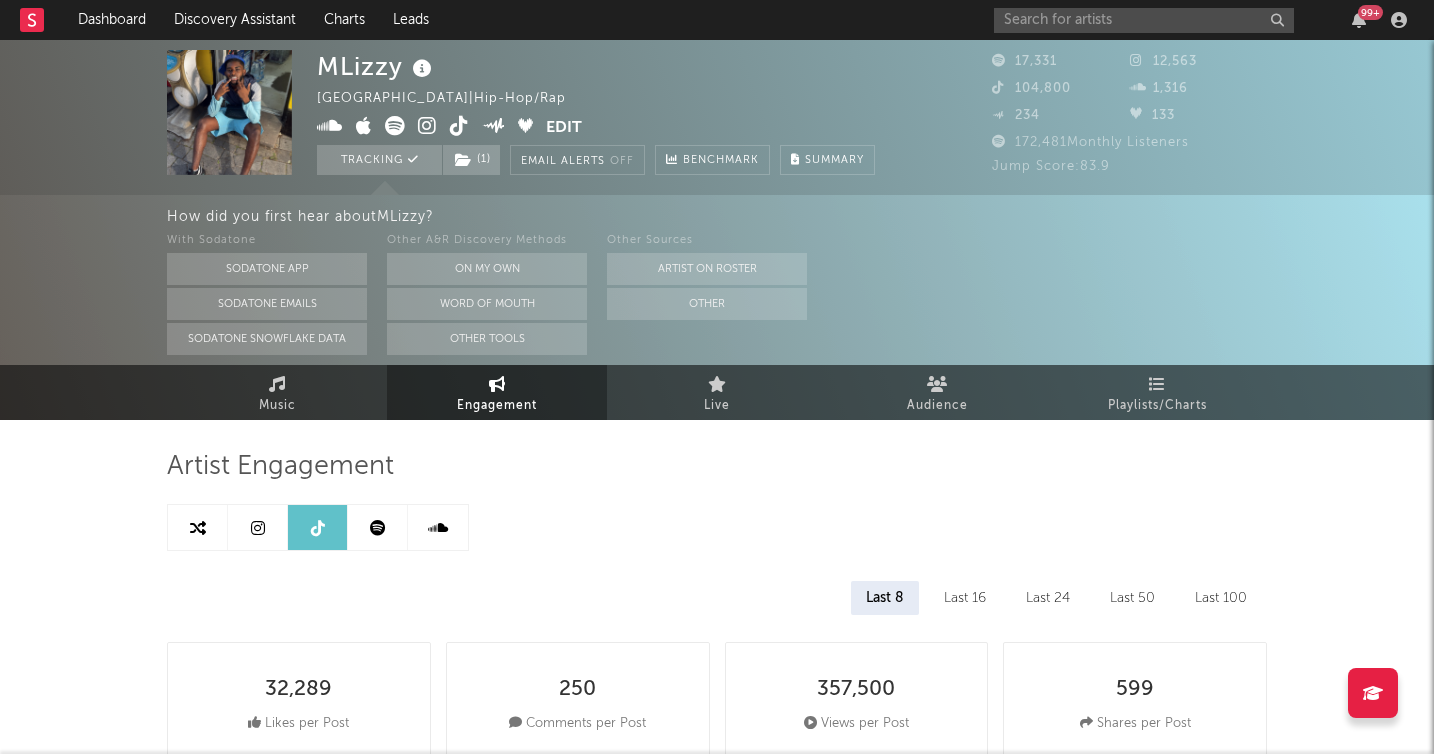 select on "6m" 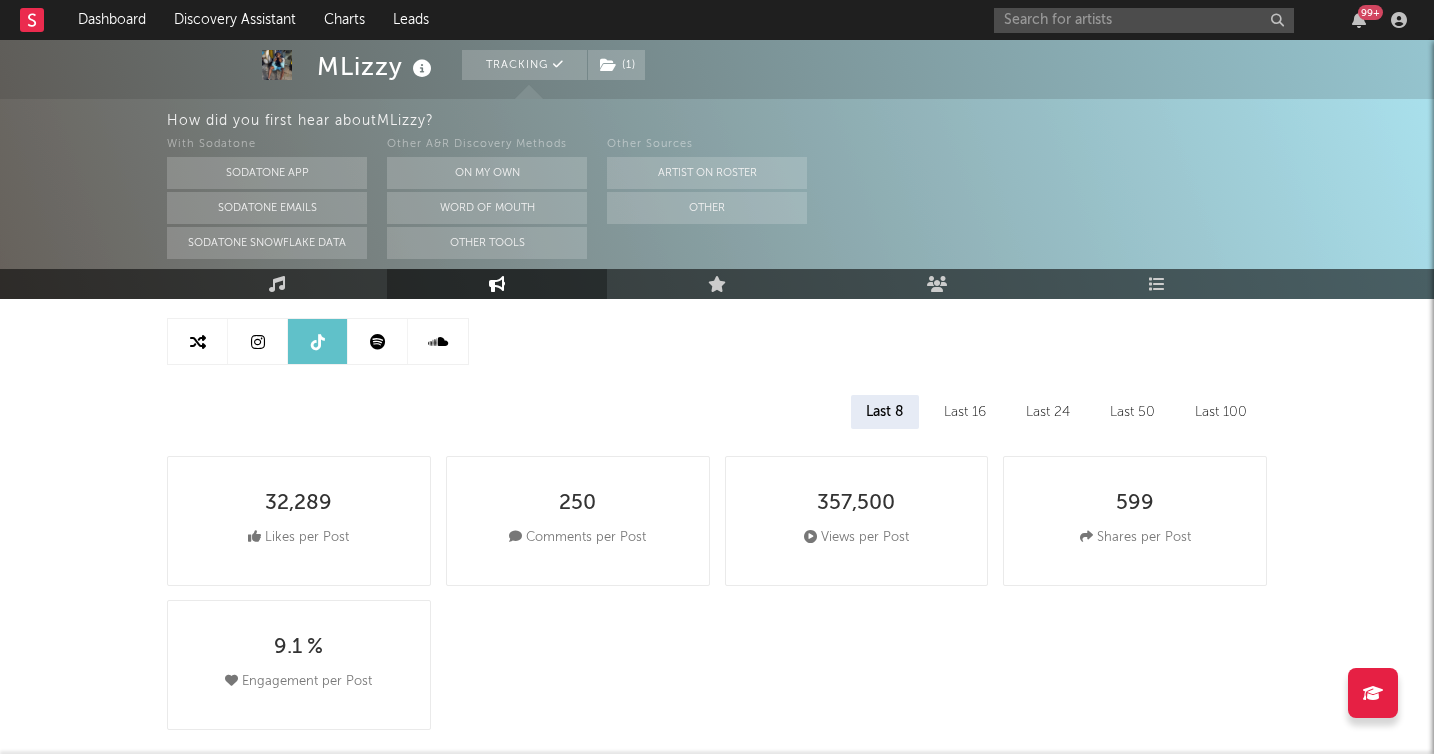 scroll, scrollTop: 200, scrollLeft: 0, axis: vertical 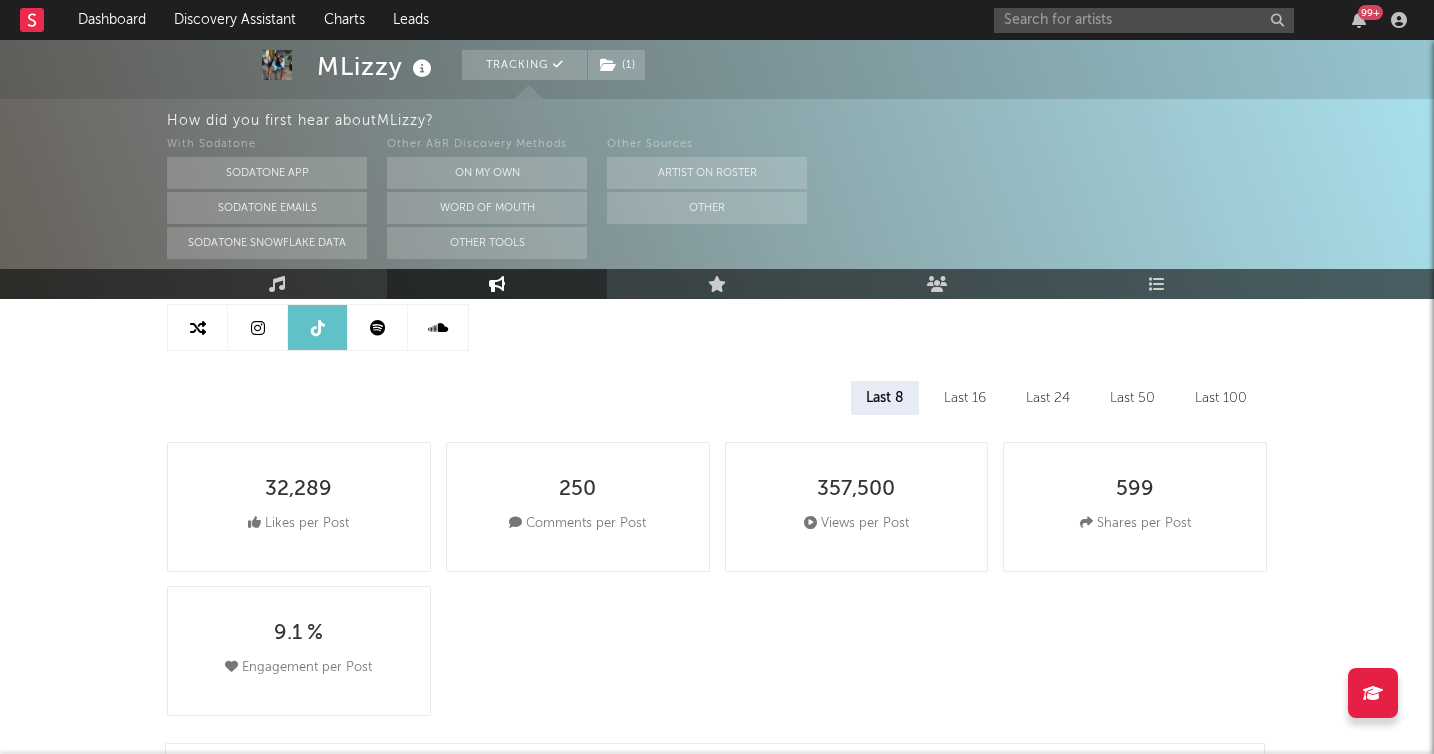 click at bounding box center (258, 328) 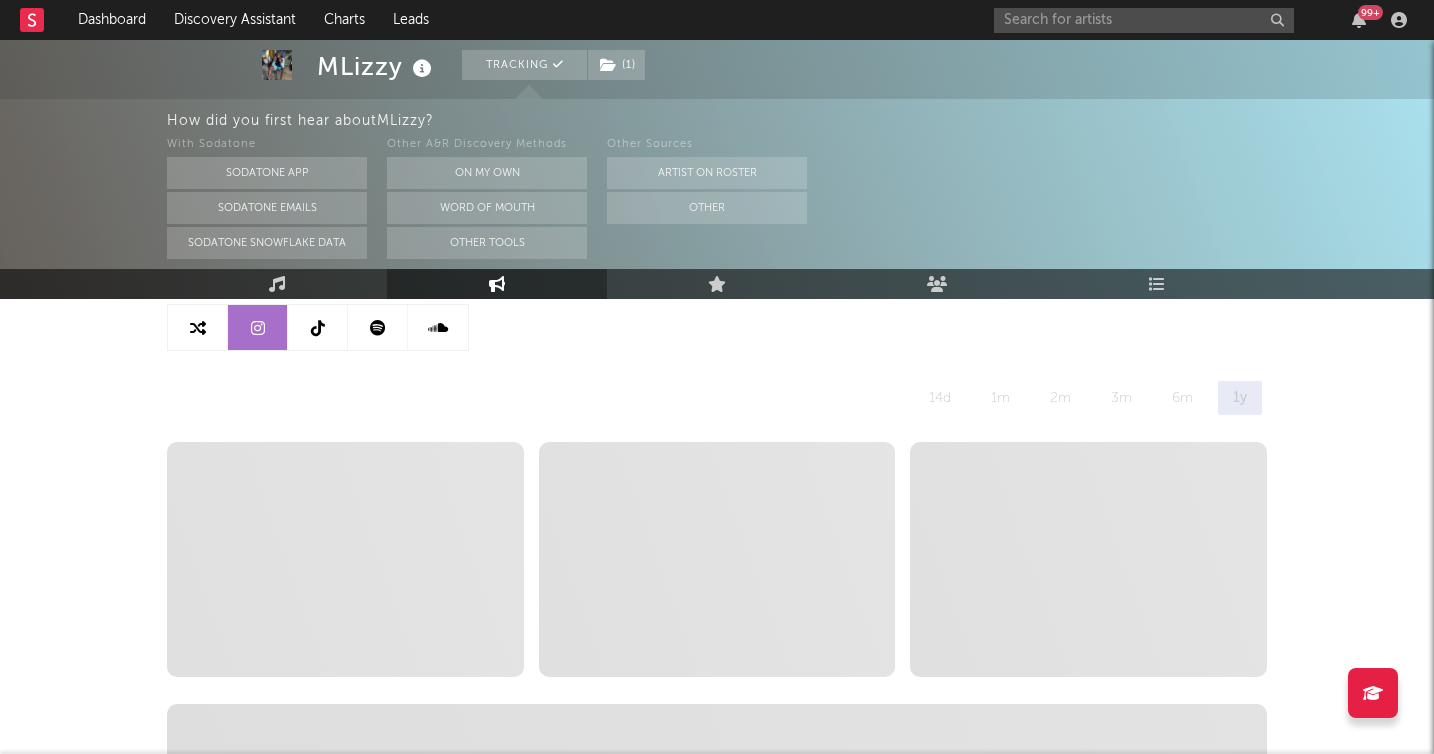select on "6m" 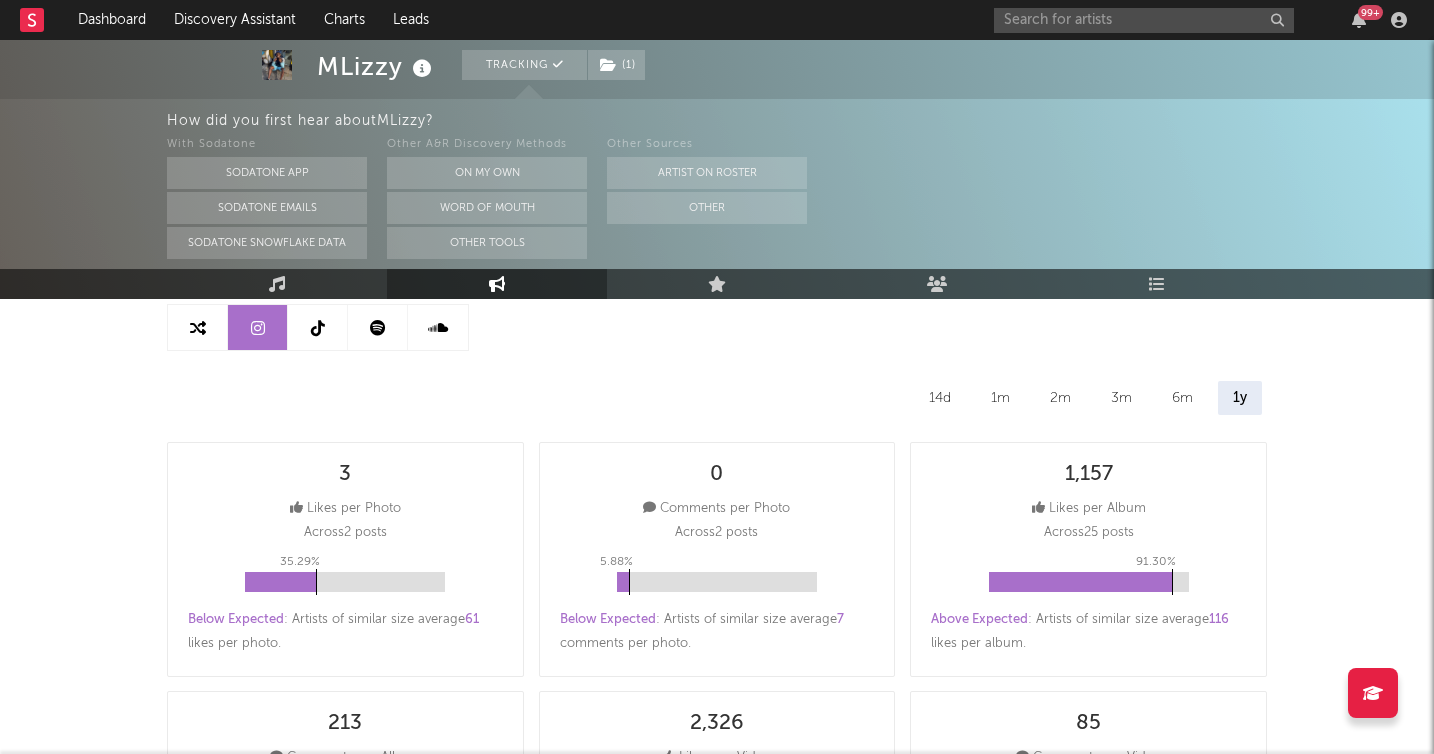 click on "MLizzy Tracking ( 1 ) [GEOGRAPHIC_DATA]  |  Hip-Hop/Rap Edit Tracking ( 1 ) Email Alerts  Off Benchmark Summary 17,331 12,563 104,800 1,316 234 133 172,481  Monthly Listeners Jump Score:  83.9 How did you first hear about  MLizzy ? With Sodatone Sodatone App Sodatone Emails Sodatone Snowflake Data Other A&R Discovery Methods On My Own Word Of Mouth Other Tools Other Sources Artist on Roster Other Music Engagement Live Audience Playlists/Charts Artist Engagement 14d 1m 2m 3m 6m 1y 3   Likes per Photo Across  2   posts 35.29 % Below Expected : Artists of similar size average  61   likes per photo . 0   Comments per Photo Across  2   posts 5.88 % Below Expected : Artists of similar size average  7   comments per photo . 1,157   Likes per Album Across  25   posts 91.30 % Above Expected : Artists of similar size average  116   likes per album . 213   Comments per Album Across  25   posts 100.00 % Above Expected : Artists of similar size average  22   comments per album . 2,326   Likes per Video Across  23   posts %" at bounding box center (717, 1808) 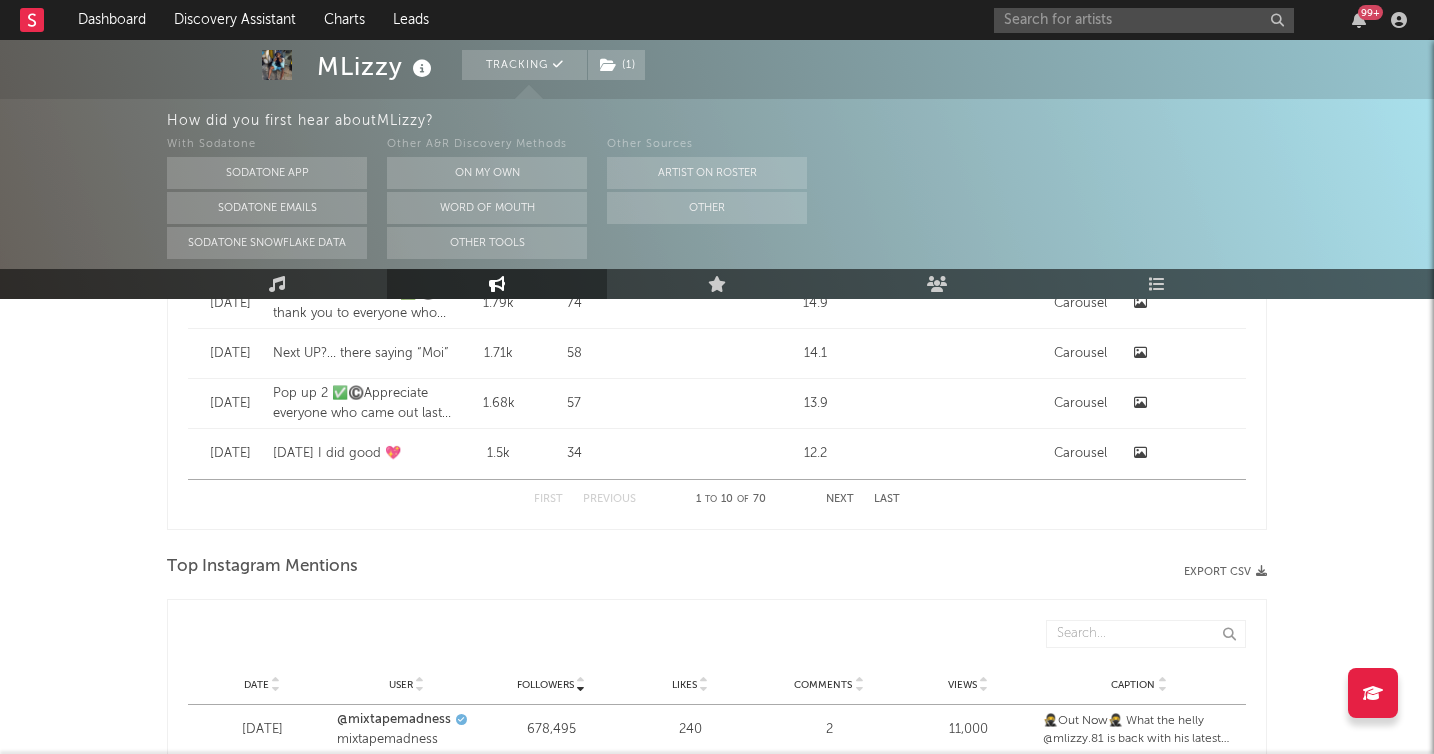 scroll, scrollTop: 2103, scrollLeft: 0, axis: vertical 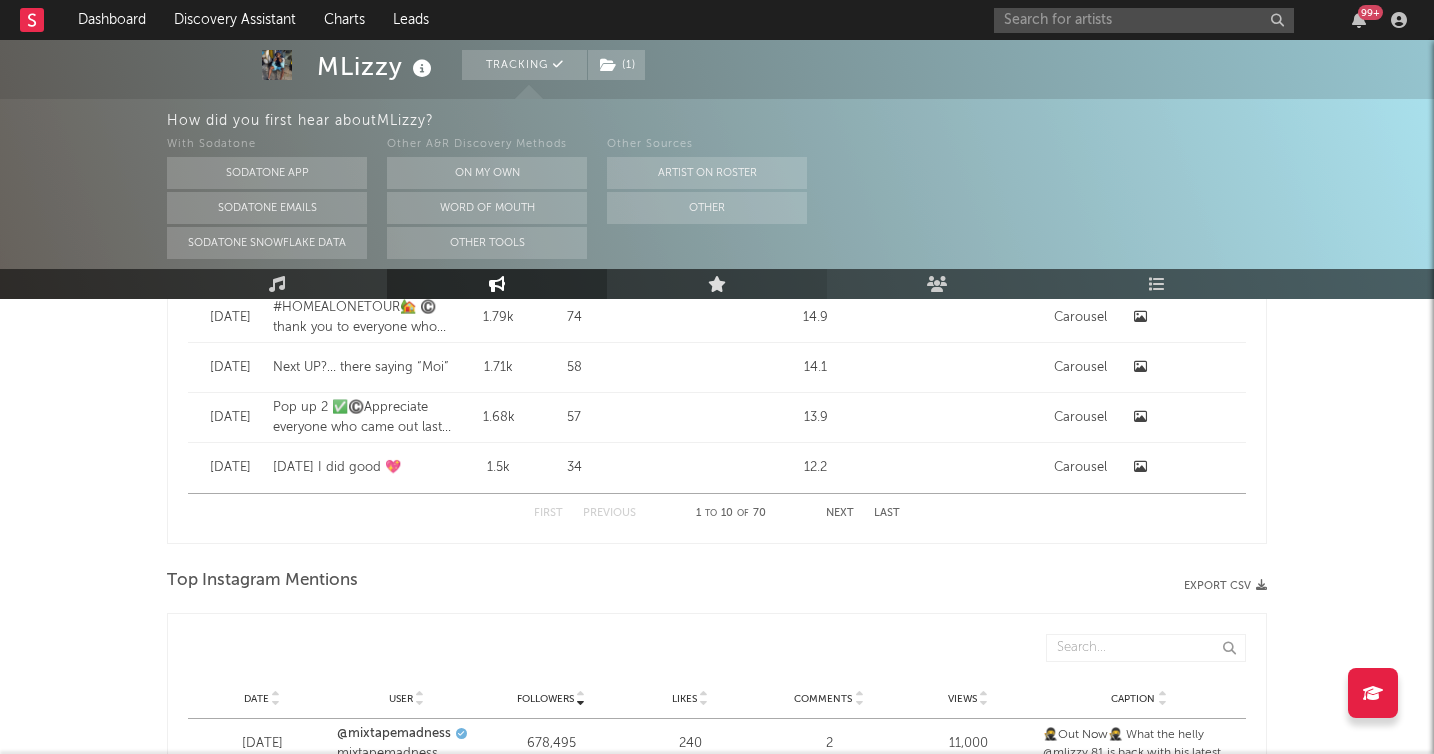 click at bounding box center (717, 284) 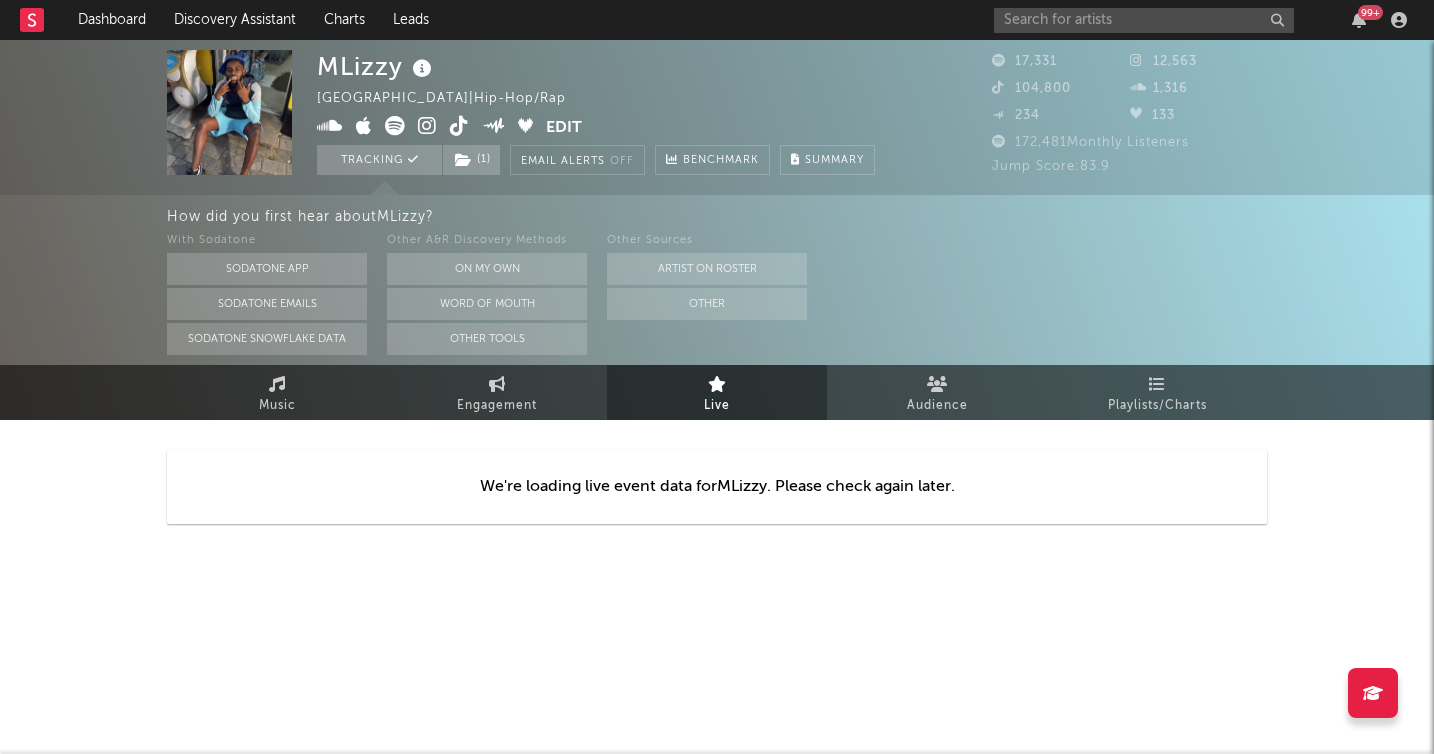 scroll, scrollTop: 0, scrollLeft: 0, axis: both 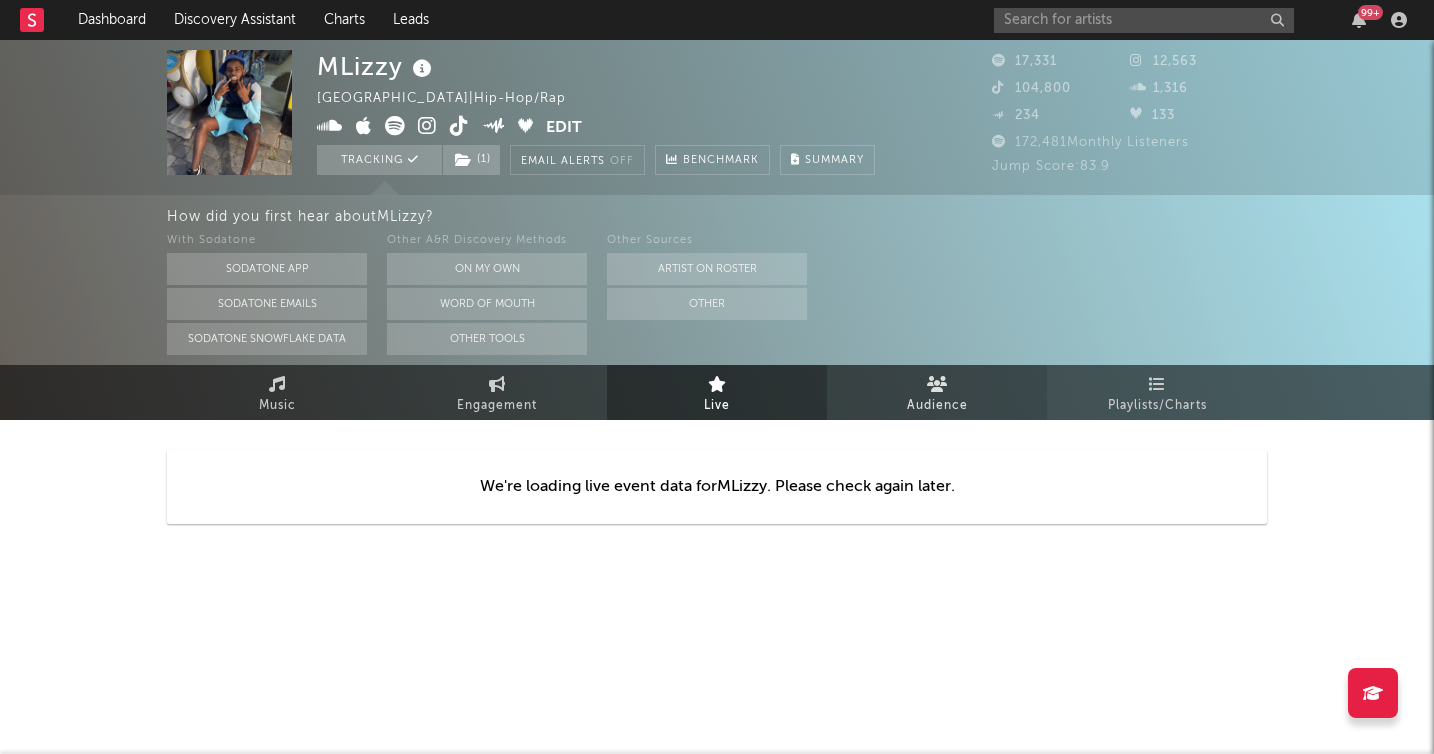 click on "Audience" at bounding box center [937, 406] 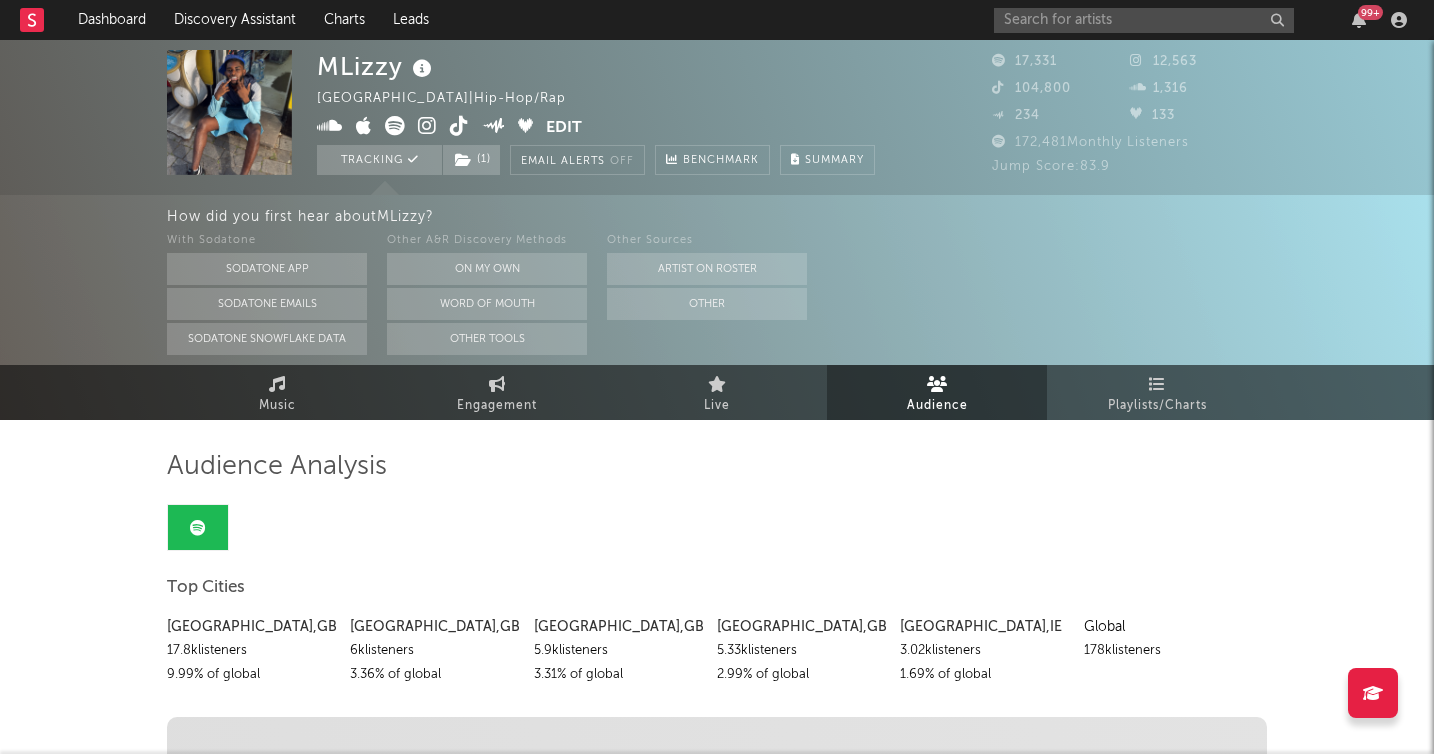 click on "MLizzy [GEOGRAPHIC_DATA]  |  Hip-Hop/Rap Edit Tracking ( 1 ) Email Alerts  Off Benchmark Summary 17,331 12,563 104,800 1,316 234 133 172,481  Monthly Listeners Jump Score:  83.9 How did you first hear about  MLizzy ? With Sodatone Sodatone App Sodatone Emails Sodatone Snowflake Data Other A&R Discovery Methods On My Own Word Of Mouth Other Tools Other Sources Artist on Roster Other Music Engagement Live Audience Playlists/Charts Audience Analysis Top Cities [GEOGRAPHIC_DATA] ,  [GEOGRAPHIC_DATA] 17.8k  listeners 9.99 % of global [GEOGRAPHIC_DATA] ,  [GEOGRAPHIC_DATA] 6k  listeners 3.36 % of global [GEOGRAPHIC_DATA] ,  [GEOGRAPHIC_DATA] 5.9k  listeners 3.31 % of global [GEOGRAPHIC_DATA] ,  [GEOGRAPHIC_DATA] 5.33k  listeners 2.99 % of global [GEOGRAPHIC_DATA] ,  IE 3.02k  listeners 1.69 % of global Global 178k  listeners Discovered On Show more Playlist Description Playlist Description Playlist Description Playlist Description Playlist Description Playlist Description Related Artists Rank Rank Name Followers Monthly Listeners Popularity Jump Score Latest Copyright Followers Pop. Jump Score Monthly Listeners Rank" at bounding box center [717, 1752] 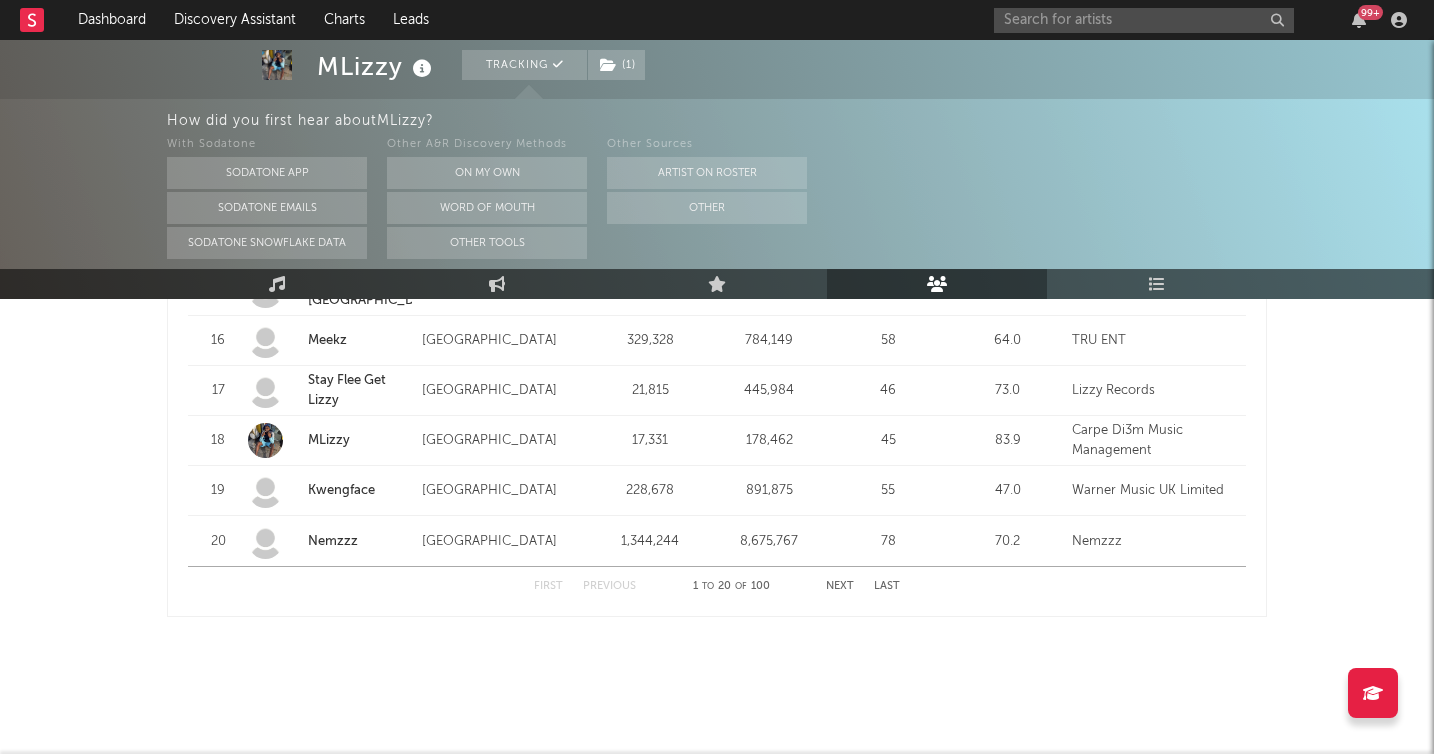 scroll, scrollTop: 2750, scrollLeft: 0, axis: vertical 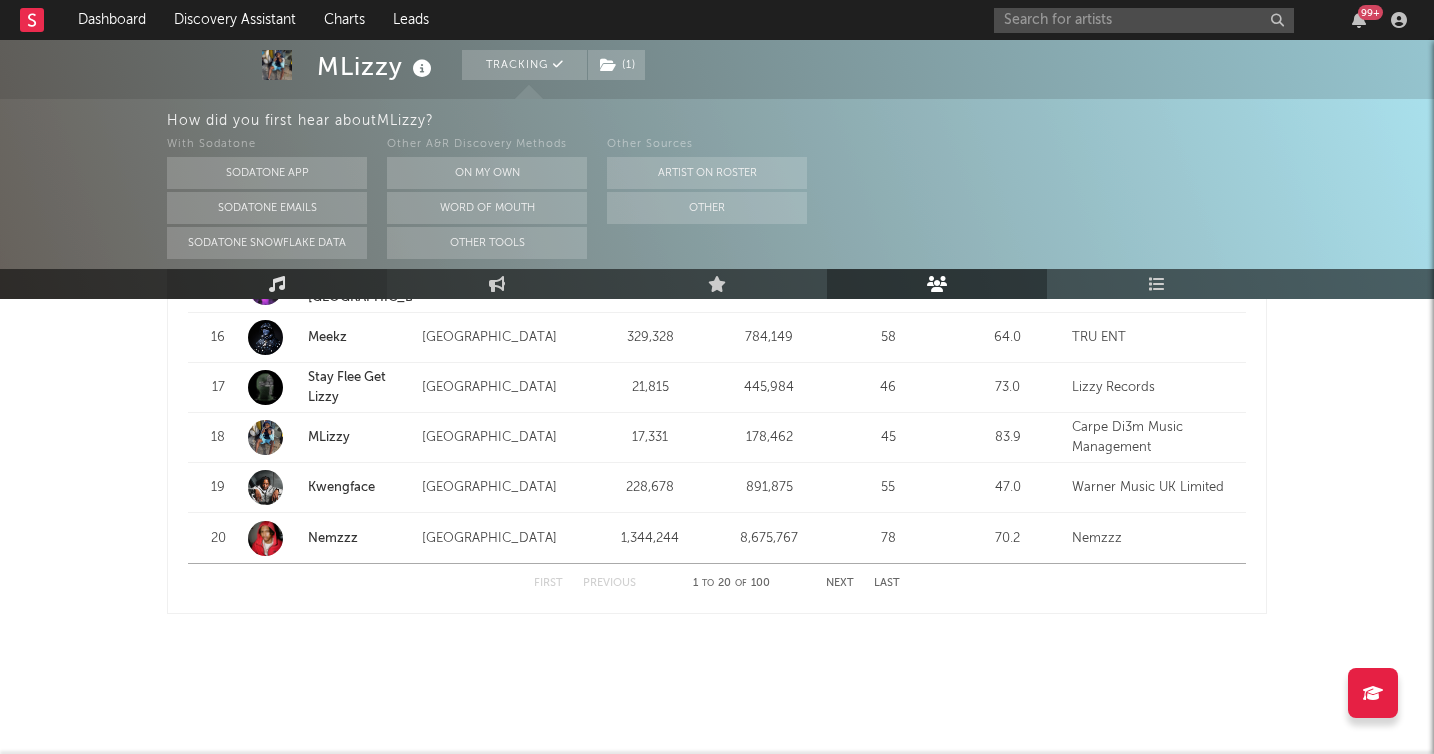 click at bounding box center [277, 284] 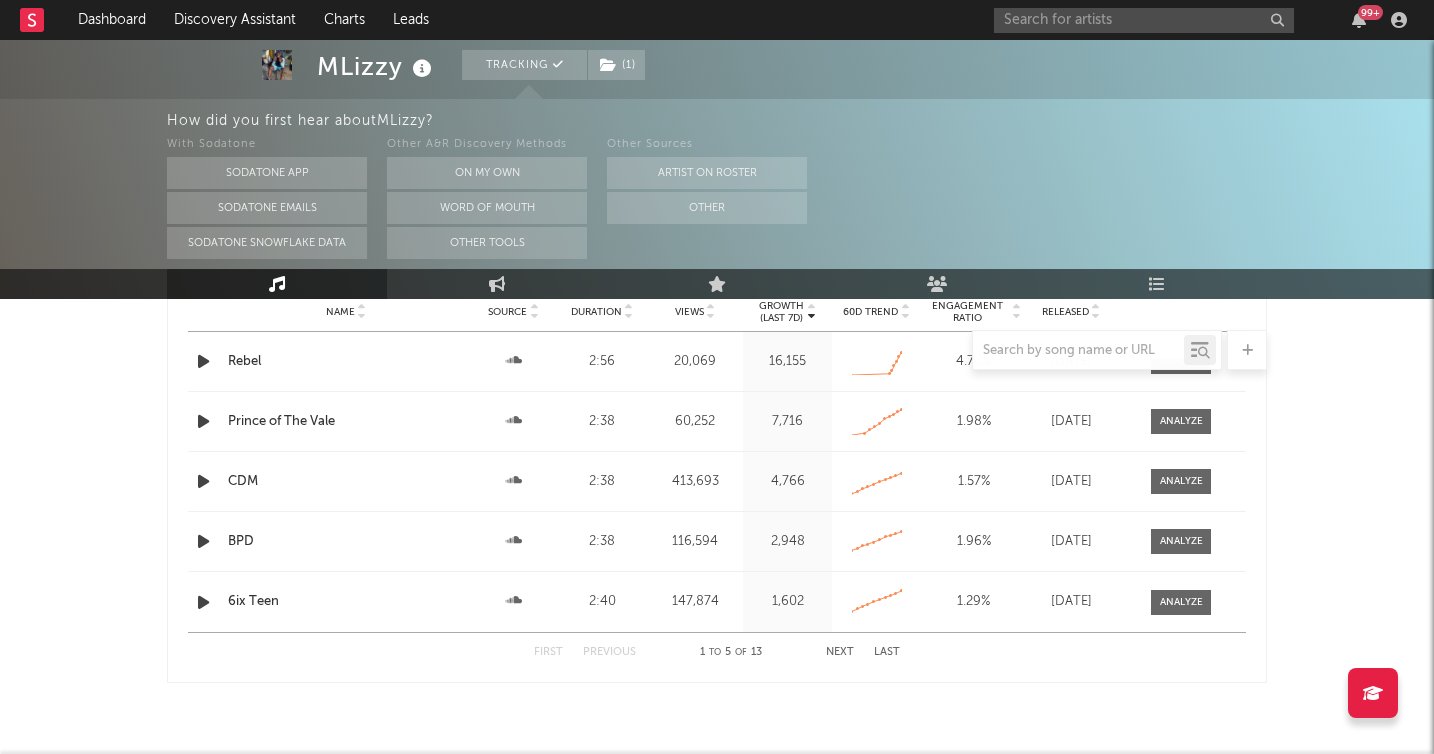 click on "MLizzy Tracking ( 1 ) [GEOGRAPHIC_DATA]  |  Hip-Hop/Rap Edit Tracking ( 1 ) Email Alerts  Off Benchmark Summary 17,331 12,563 104,800 1,316 234 133 172,481  Monthly Listeners Jump Score:  83.9 How did you first hear about  MLizzy ? With Sodatone Sodatone App Sodatone Emails Sodatone Snowflake Data Other A&R Discovery Methods On My Own Word Of Mouth Other Tools Other Sources Artist on Roster Other Music Engagement Live Audience Playlists/Charts Music Recent DSP Releases Export CSV  Last Day Spotify Plays Copyright 7 Day Spotify Plays Last Day Spotify Plays ATD Spotify Plays Spotify Popularity Released Global ATD Audio Streams Global Rolling 7D Audio Streams Estimated % Playlist Streams Last Day Spotify Popularity Streams / 7d Growth Originals   ( 0 ) Features   ( 0 ) Name Copyright Label Album Names Composer Names 7 Day Spotify Plays Last Day Spotify Plays ATD Spotify Plays Spotify Popularity Total US Streams Total US SES Total UK Streams Total UK Audio Streams UK Weekly Streams UK Weekly Audio Streams Released" at bounding box center (717, -648) 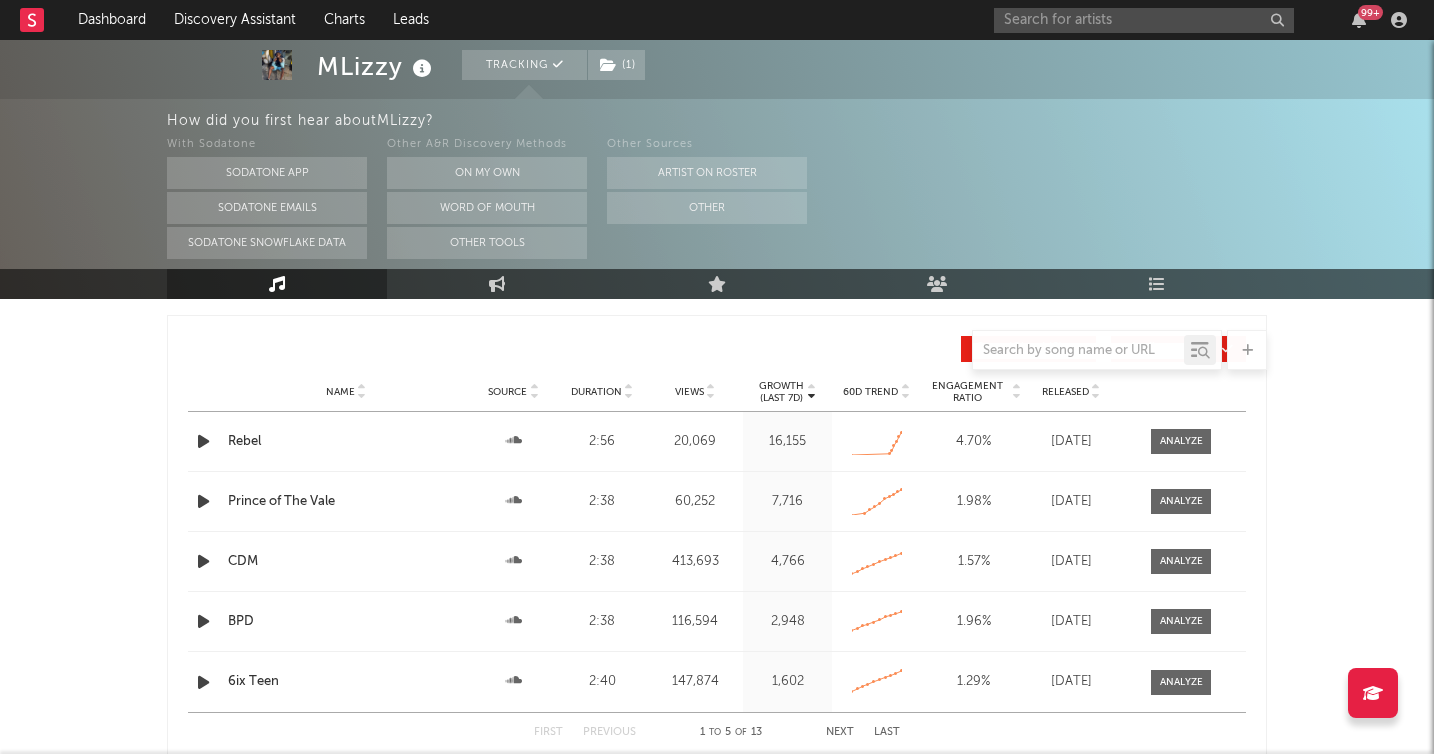 scroll, scrollTop: 2486, scrollLeft: 0, axis: vertical 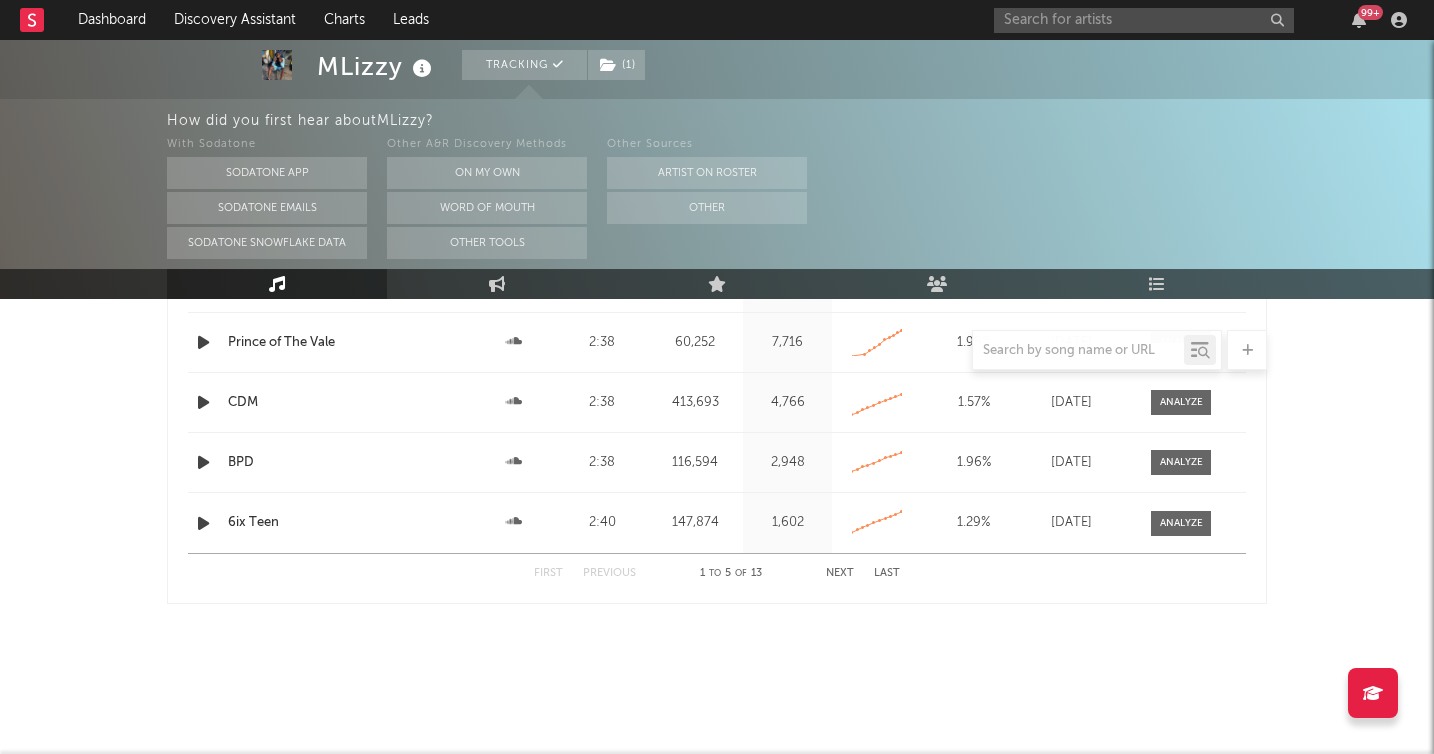 select on "6m" 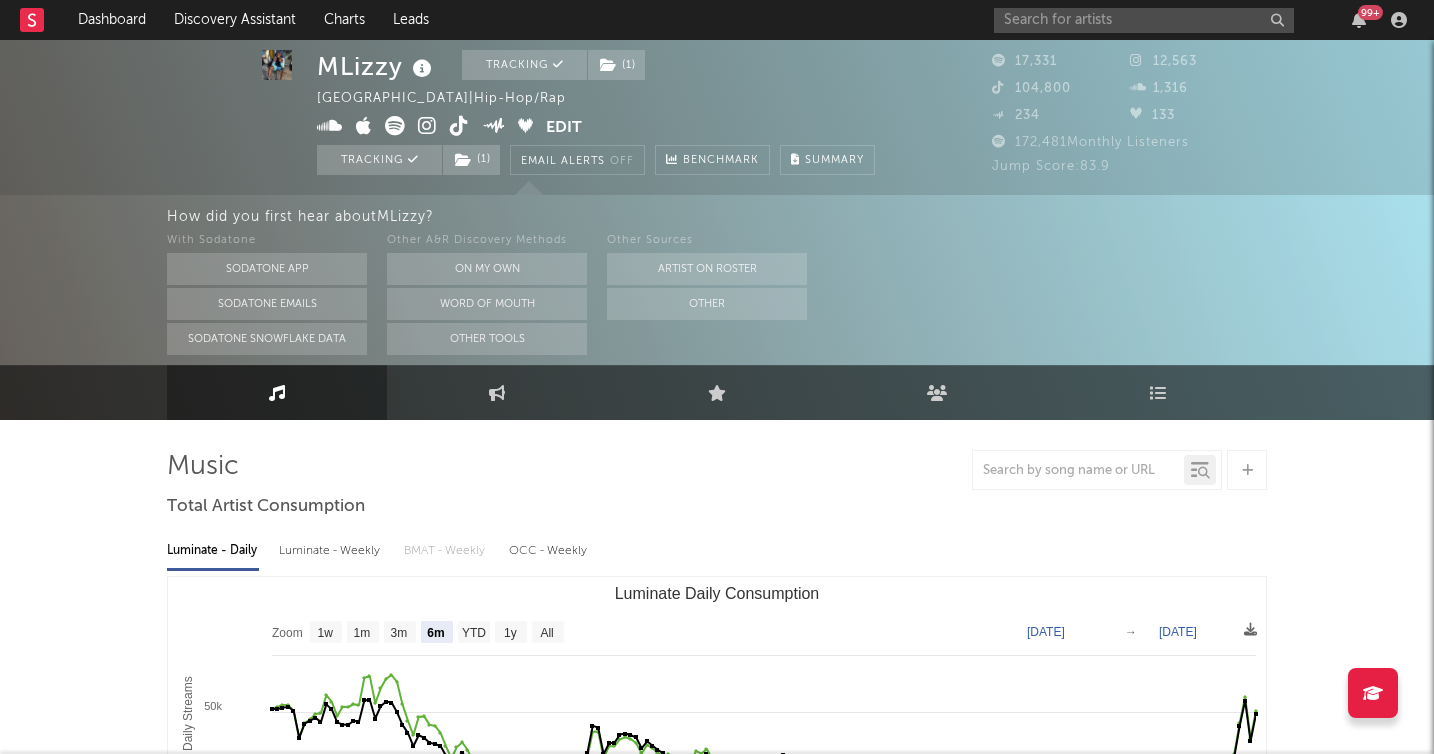 scroll, scrollTop: 0, scrollLeft: 0, axis: both 